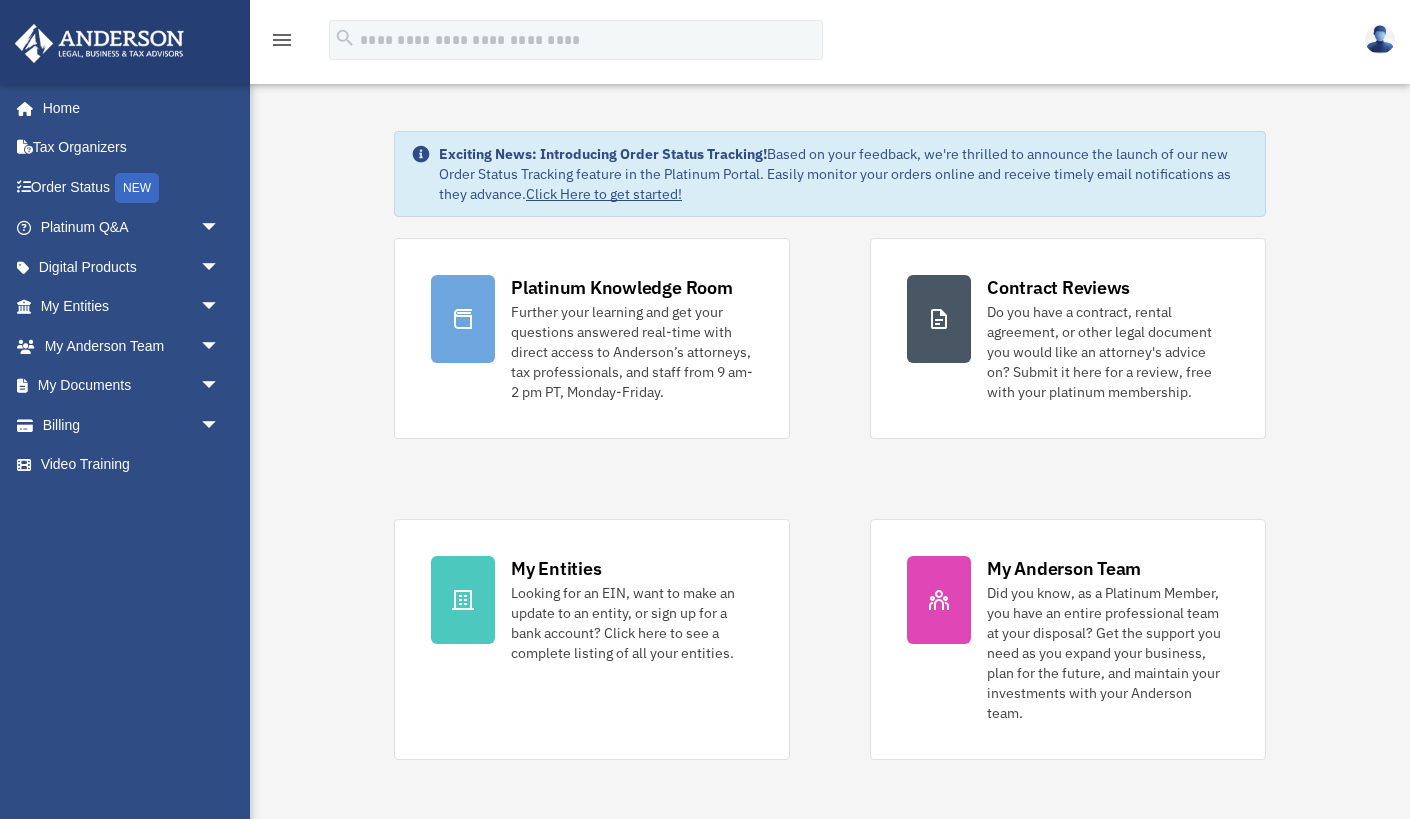 scroll, scrollTop: 0, scrollLeft: 0, axis: both 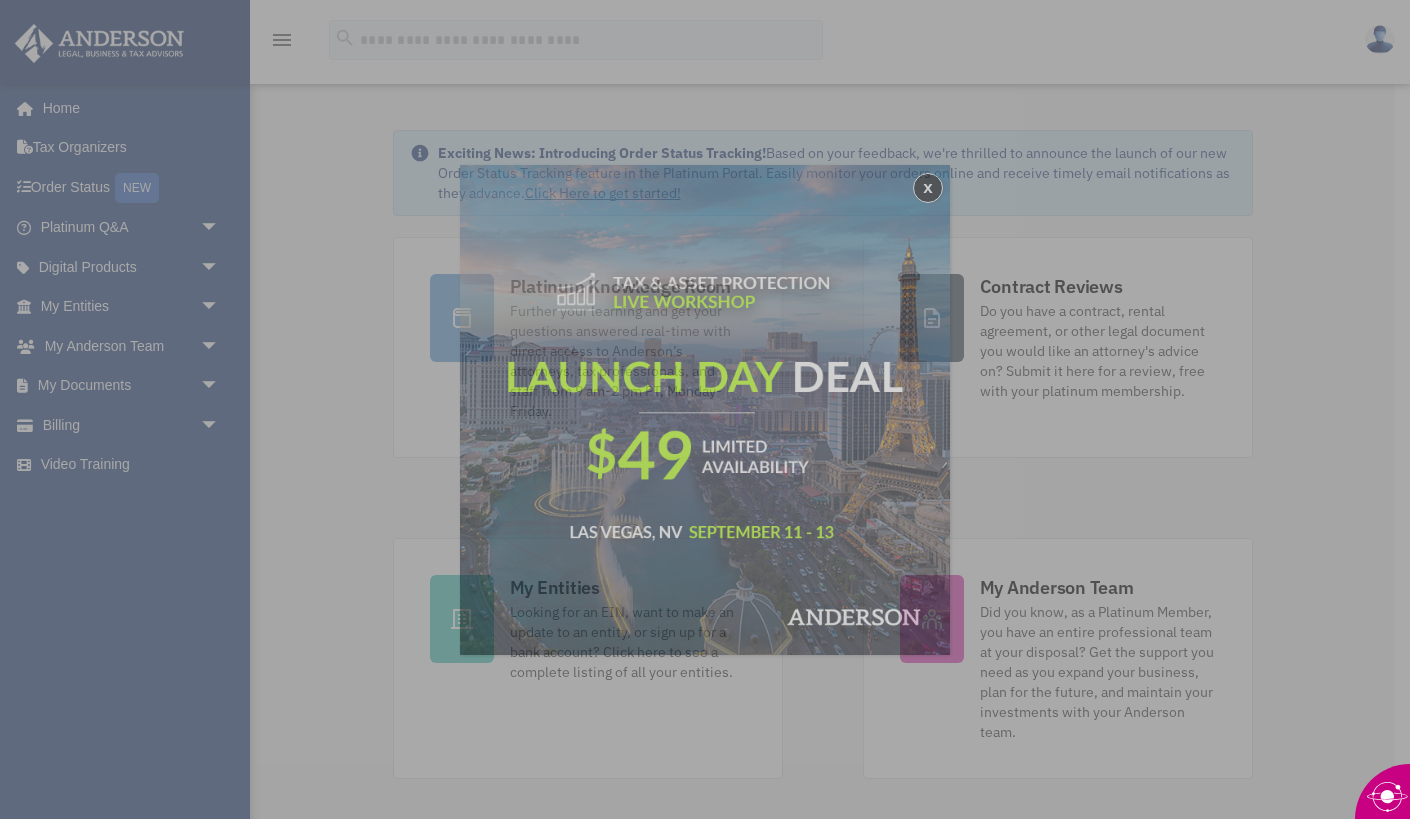 click on "x" at bounding box center (705, 409) 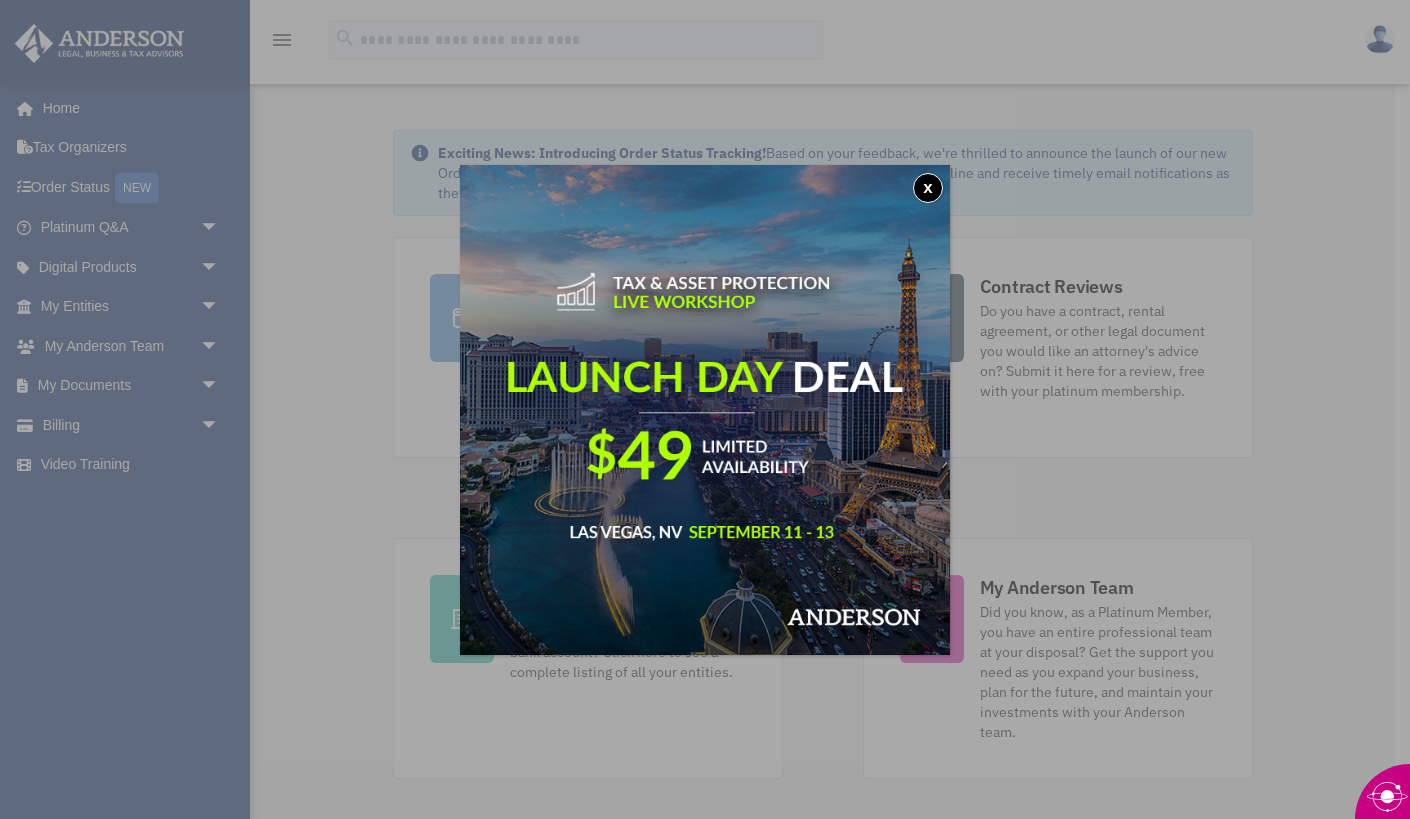 click on "x" at bounding box center [928, 188] 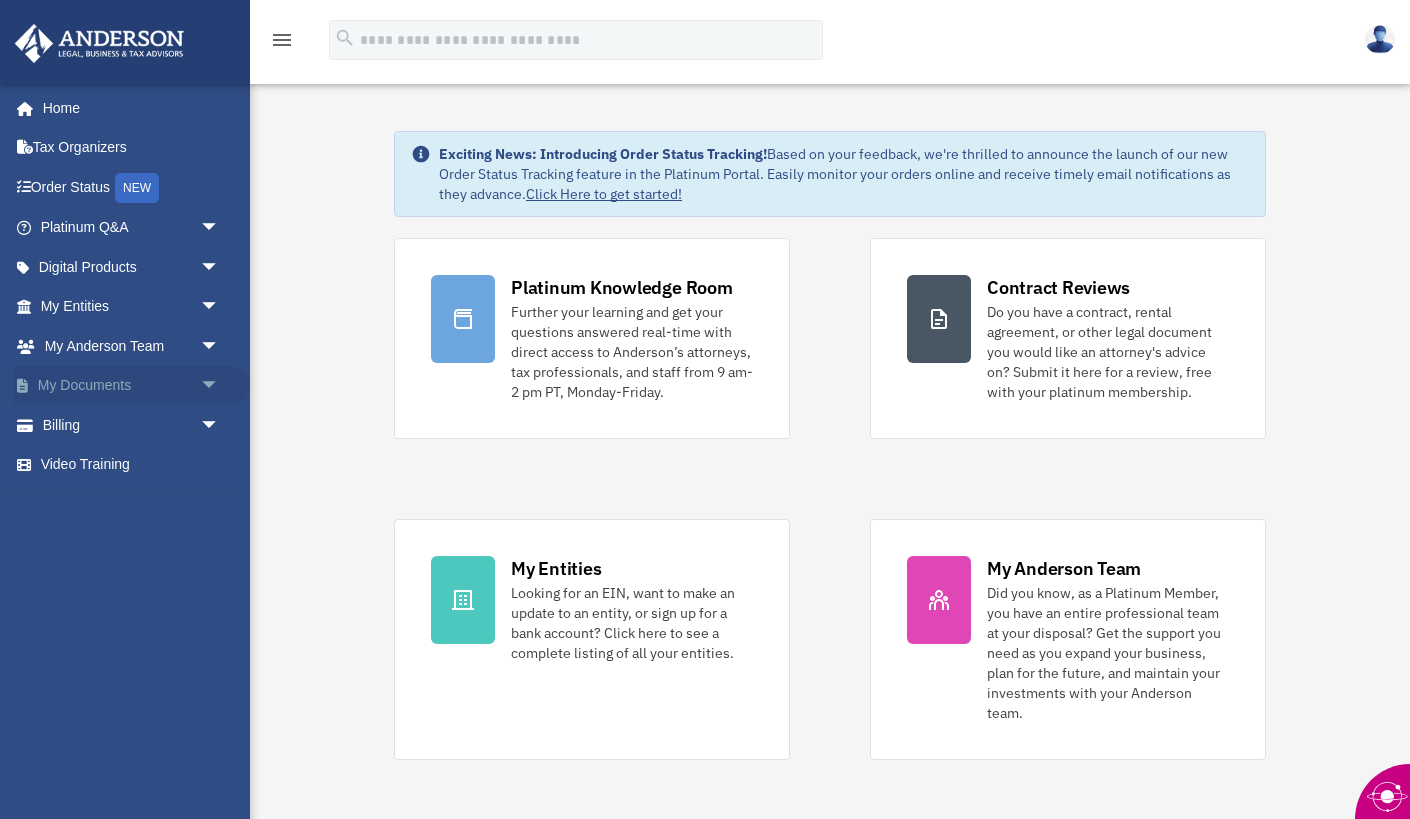 click on "arrow_drop_down" at bounding box center (220, 386) 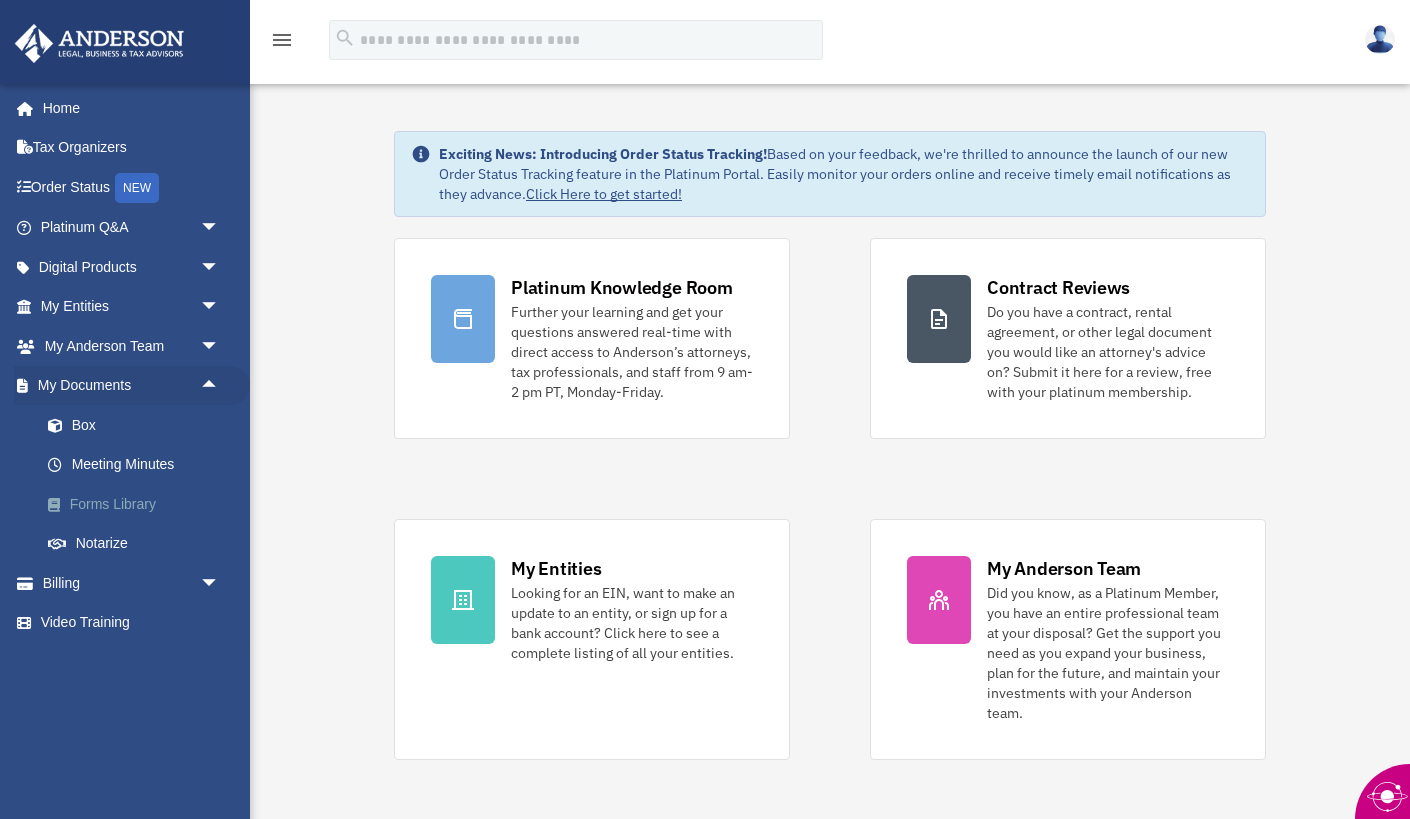 click on "Forms Library" at bounding box center [139, 504] 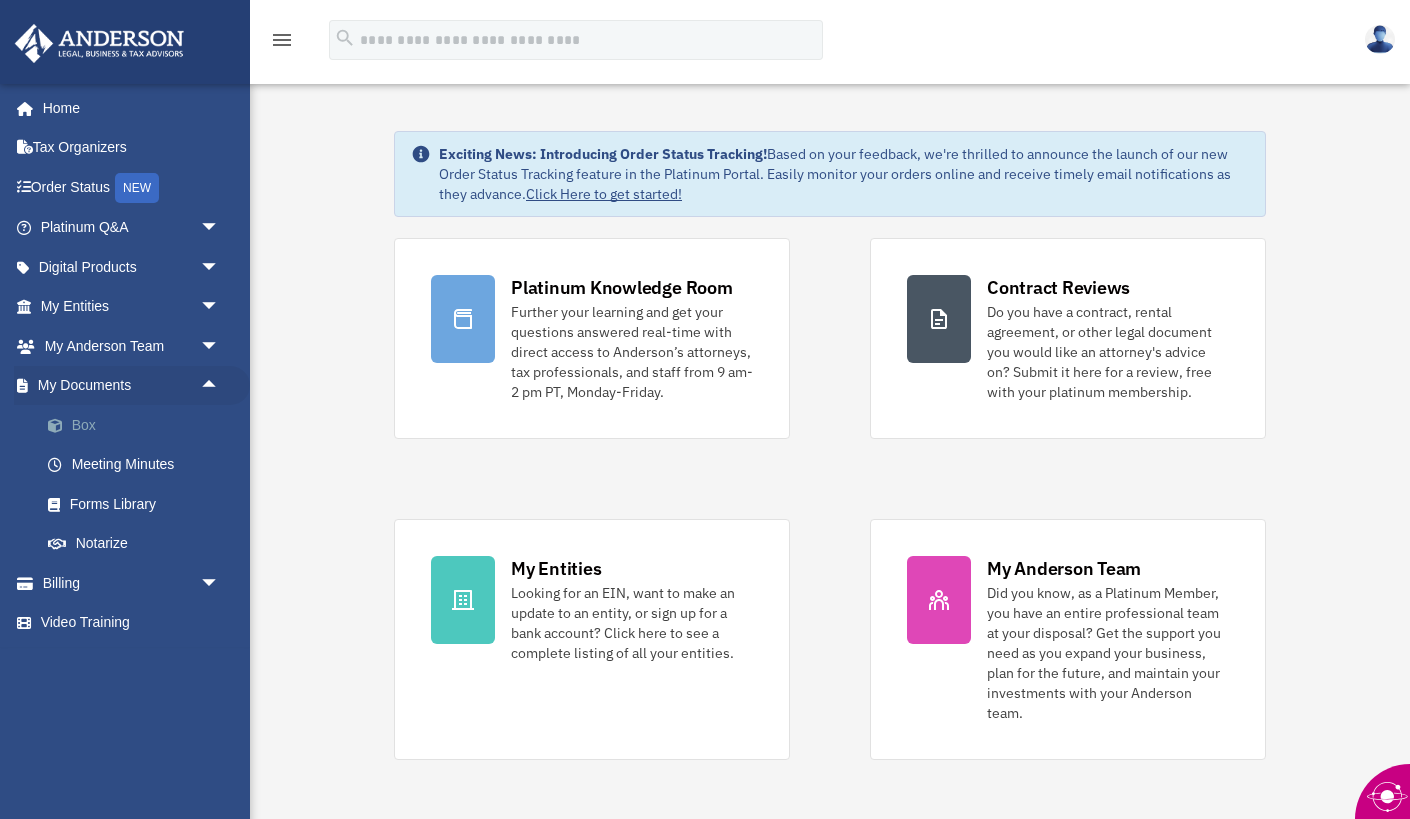 click on "Box" at bounding box center (139, 425) 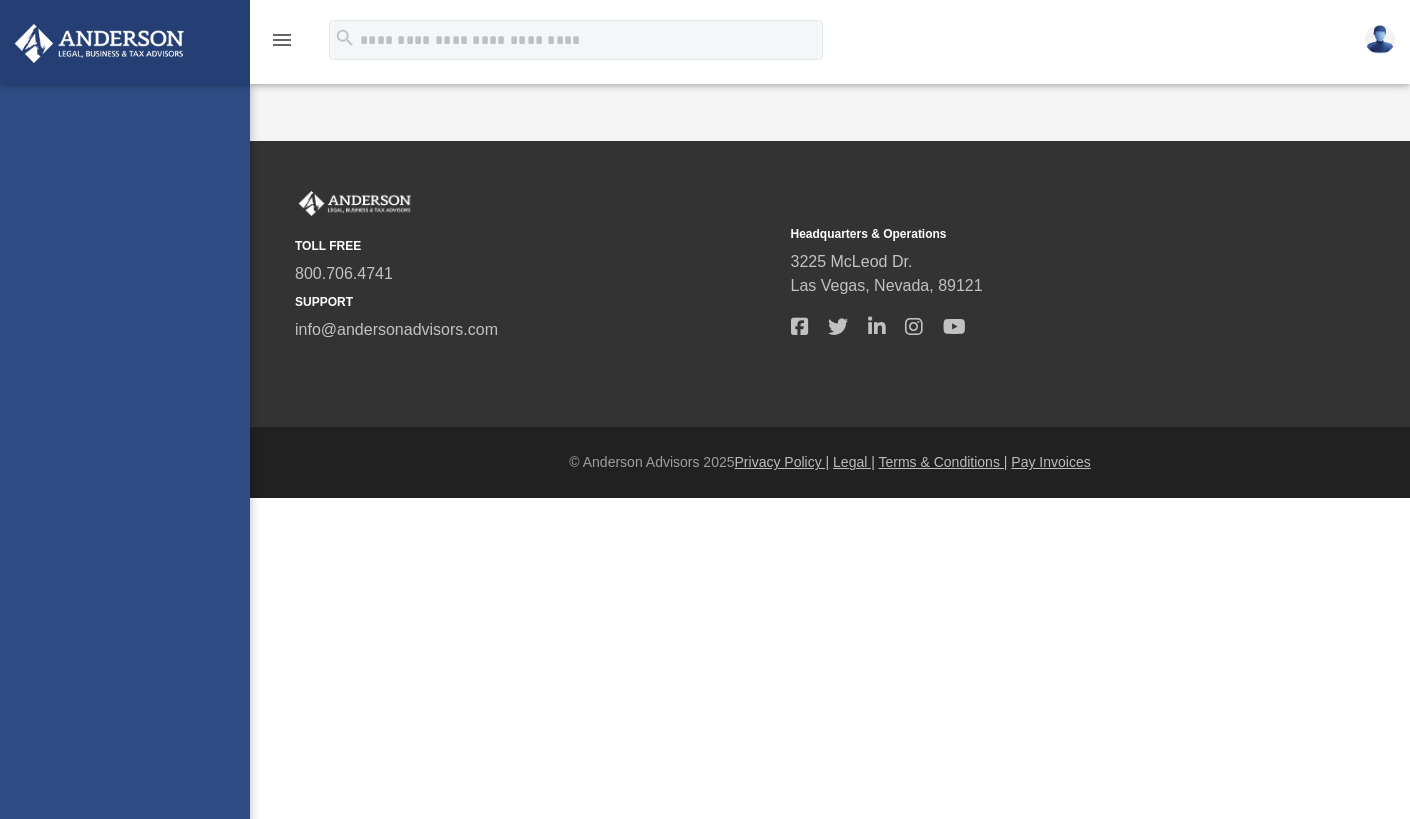 scroll, scrollTop: 0, scrollLeft: 0, axis: both 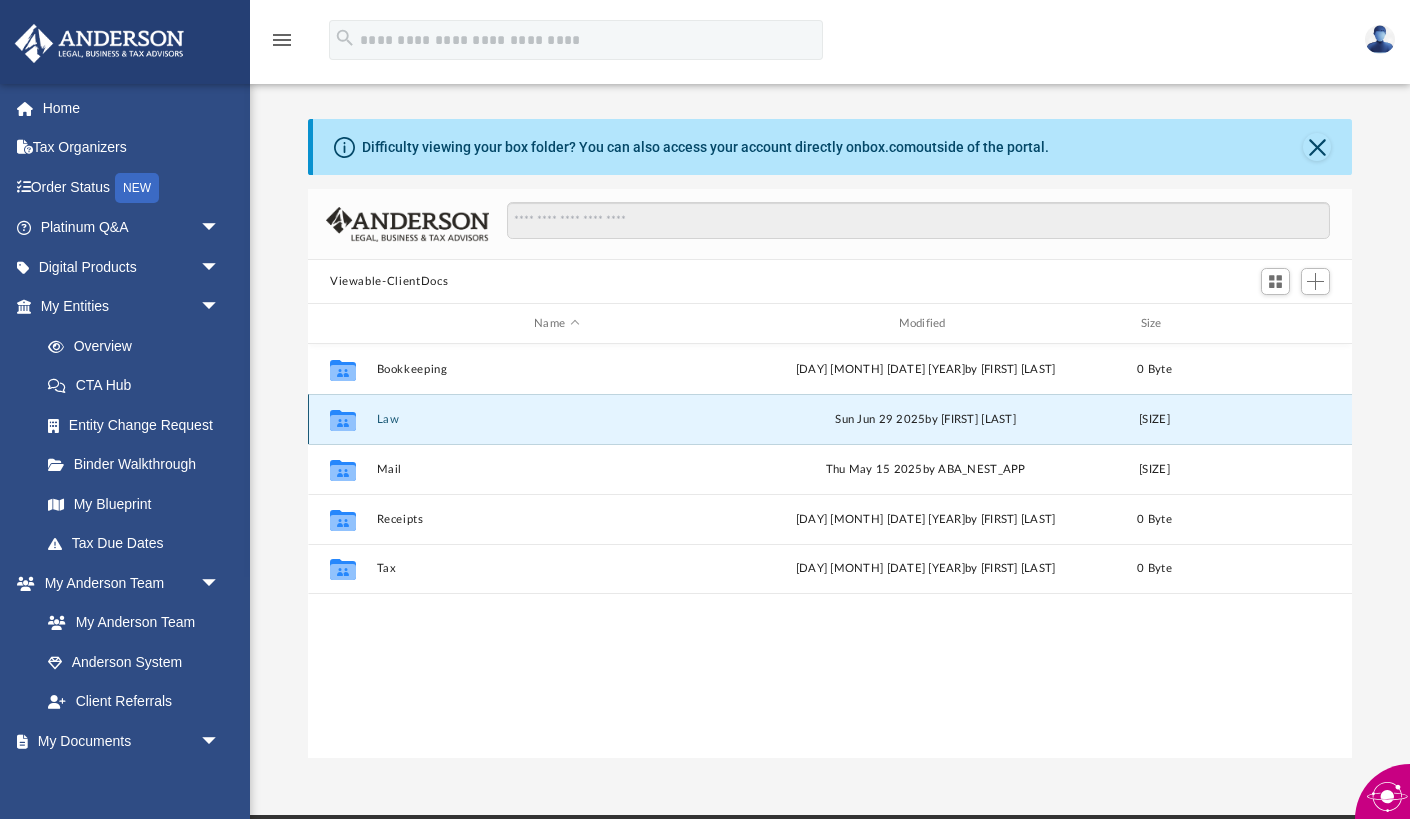 click on "Law" at bounding box center [557, 419] 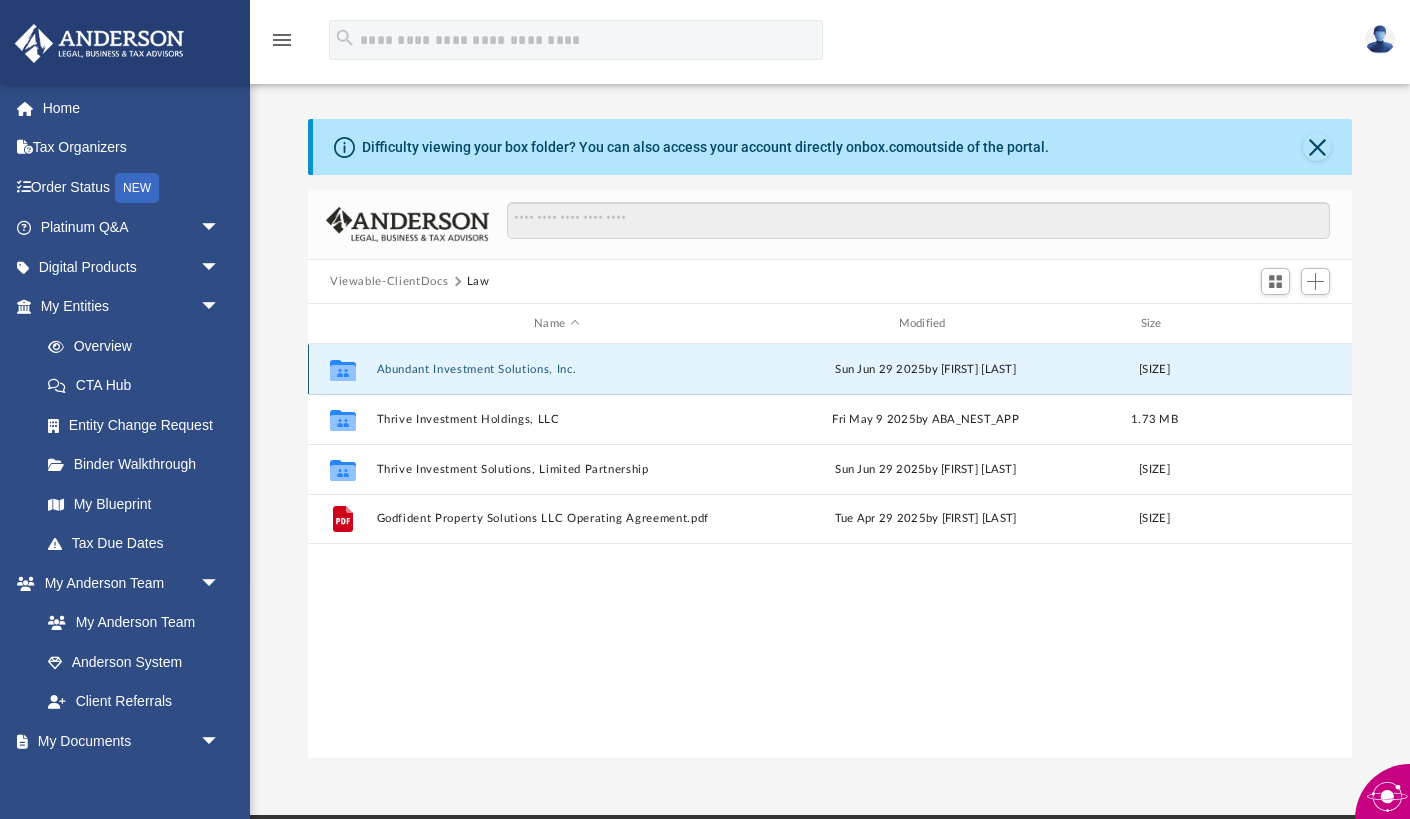 click on "Abundant Investment Solutions, Inc." at bounding box center [557, 369] 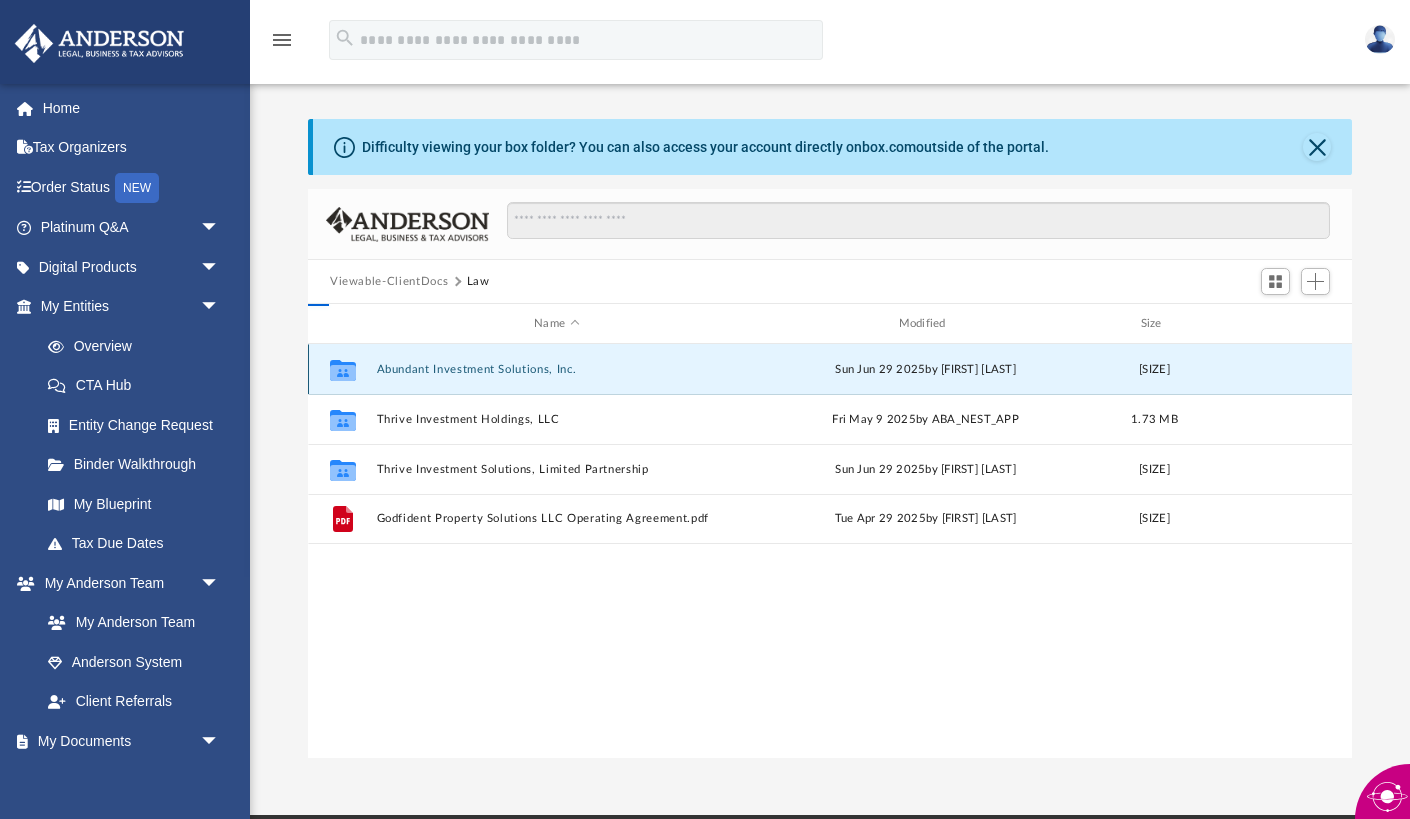 click on "Abundant Investment Solutions, Inc." at bounding box center [557, 369] 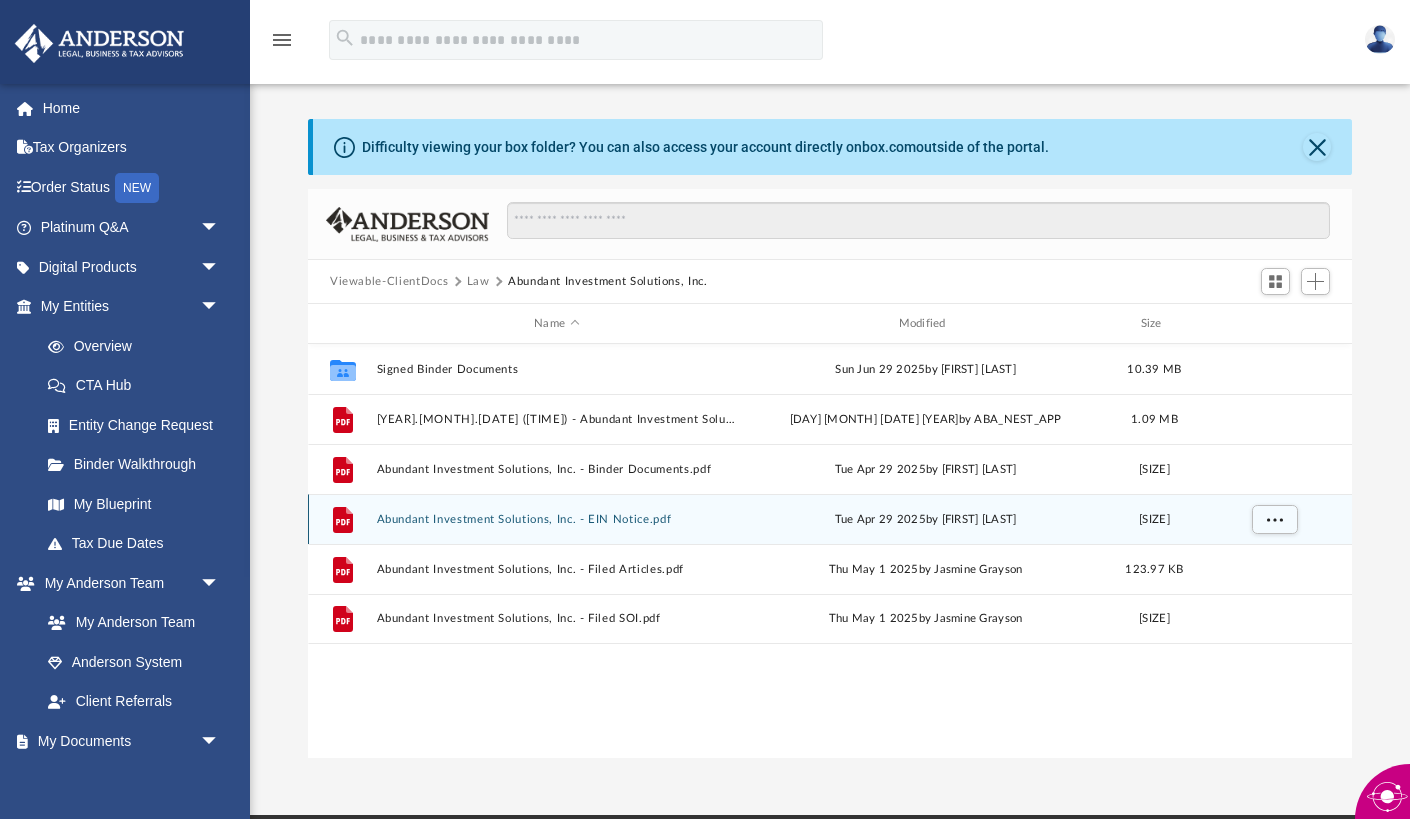 click on "Abundant Investment Solutions, Inc. - EIN Notice.pdf" at bounding box center [557, 519] 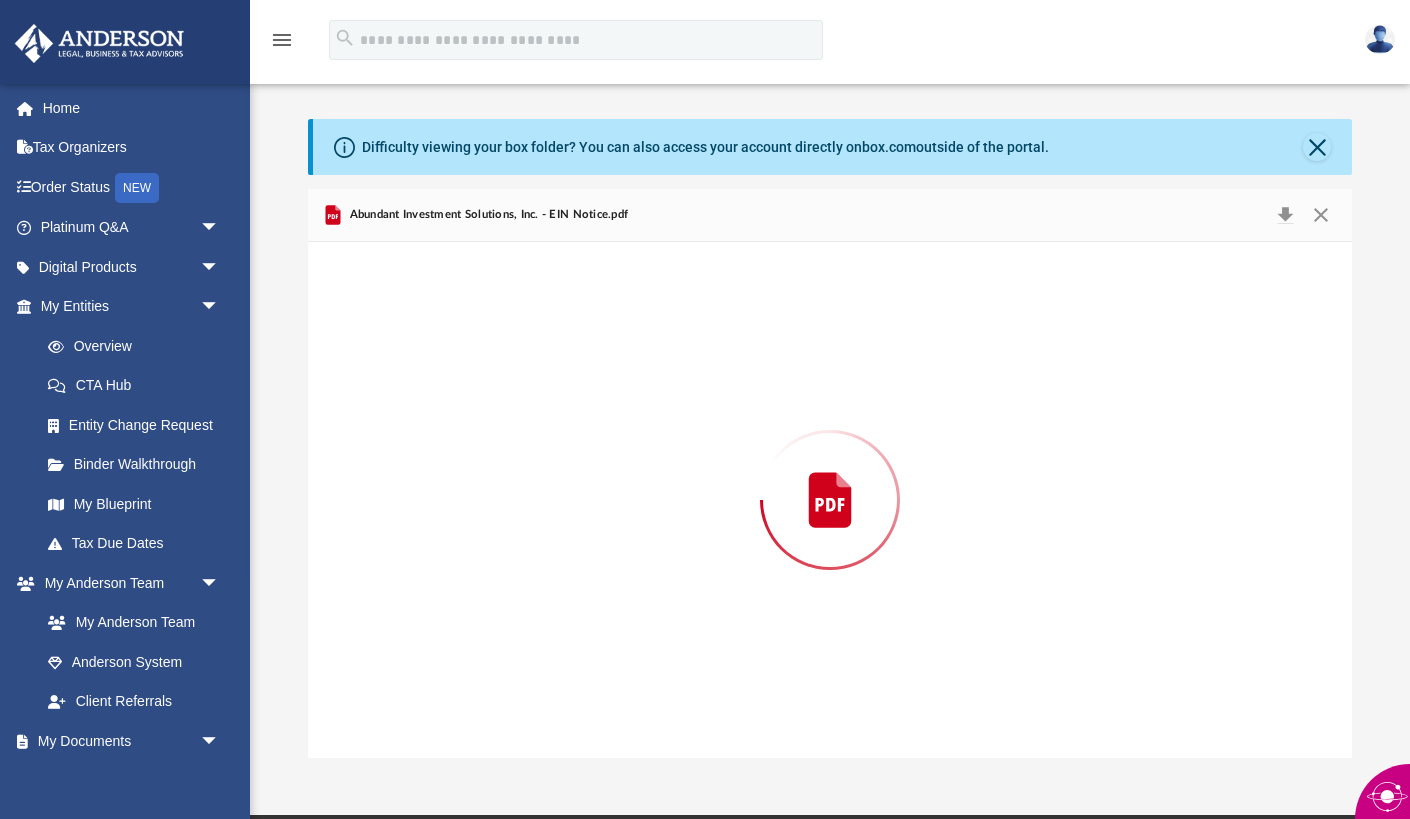 click at bounding box center (830, 500) 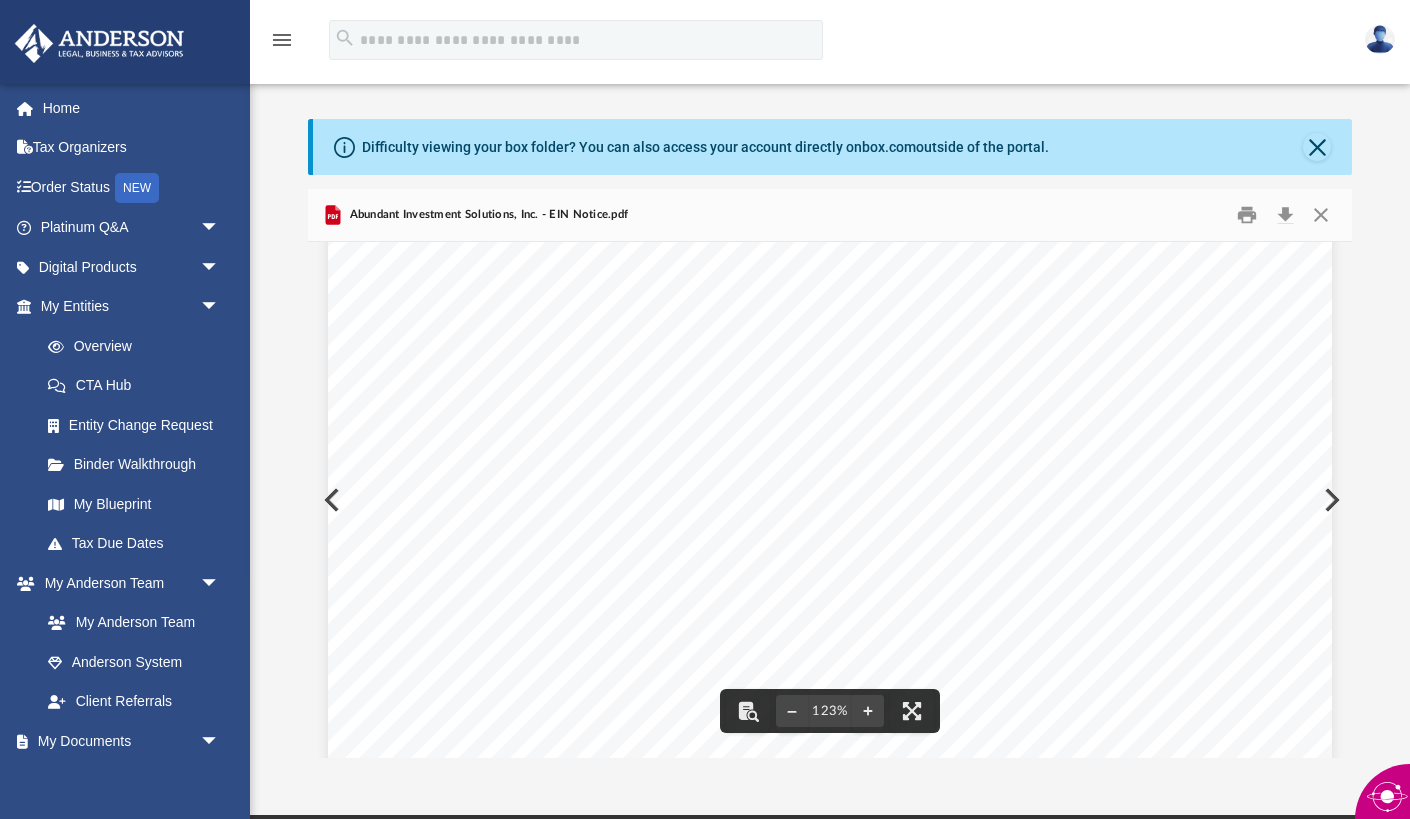 scroll, scrollTop: 96, scrollLeft: 0, axis: vertical 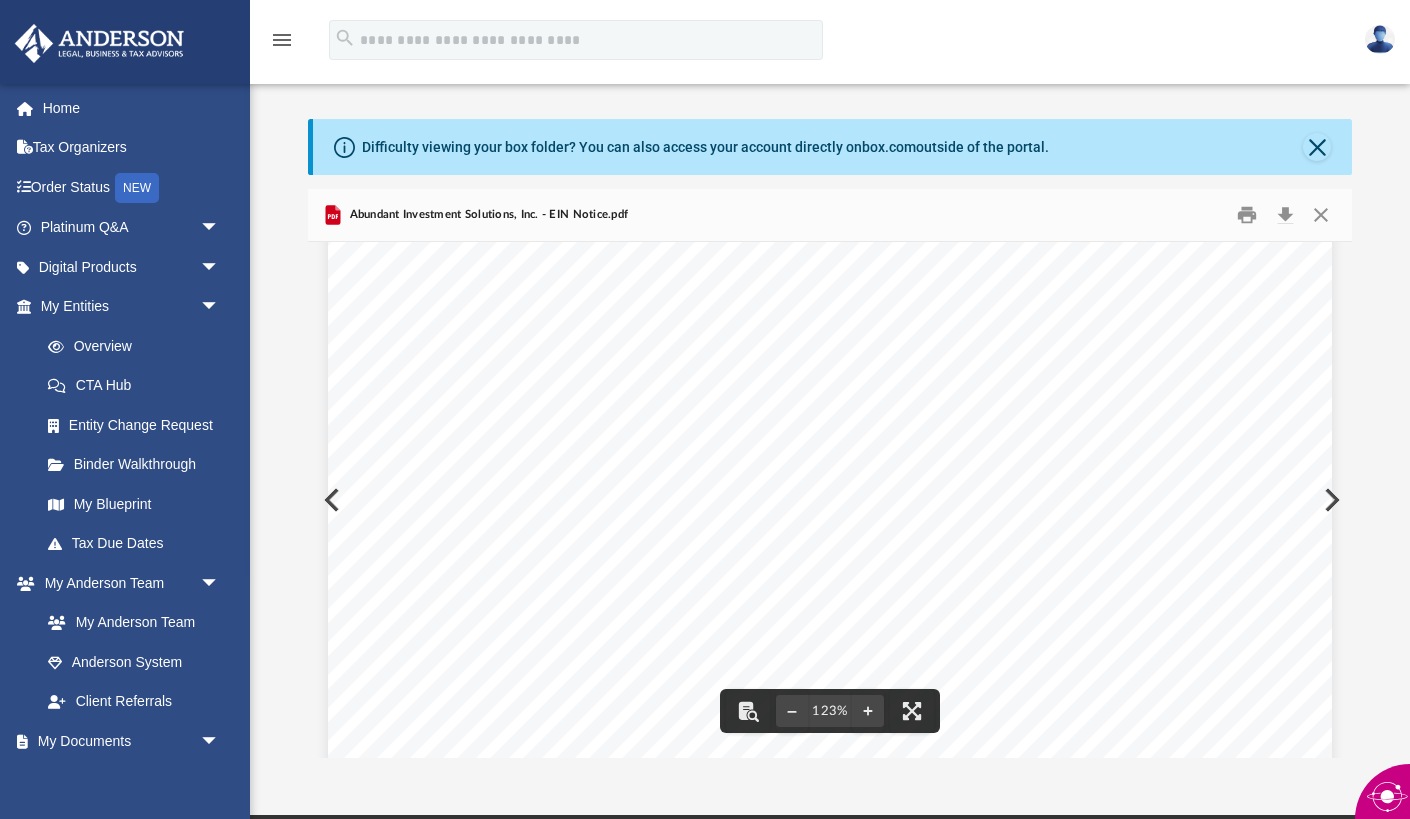 click at bounding box center (830, 810) 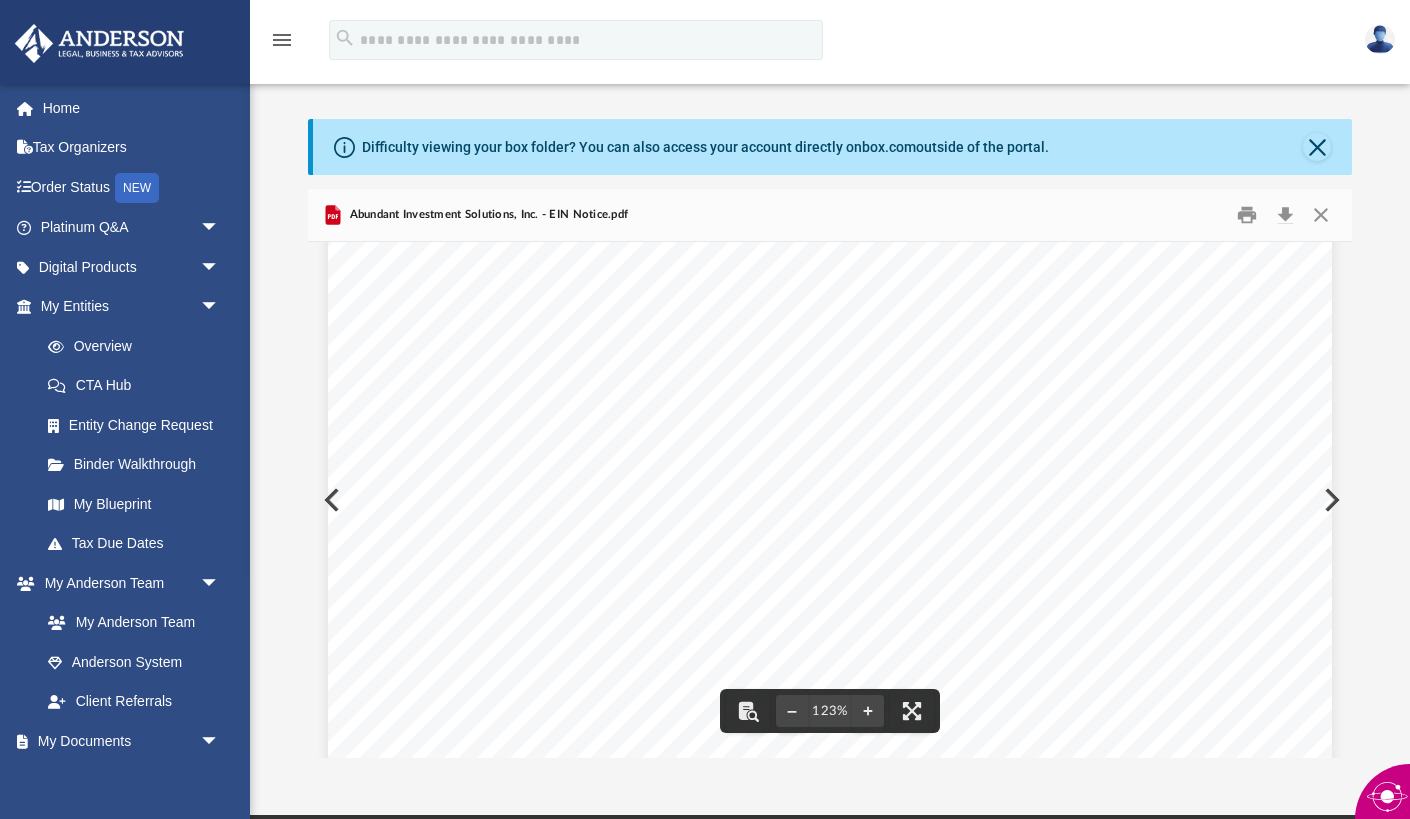 scroll, scrollTop: 127, scrollLeft: 0, axis: vertical 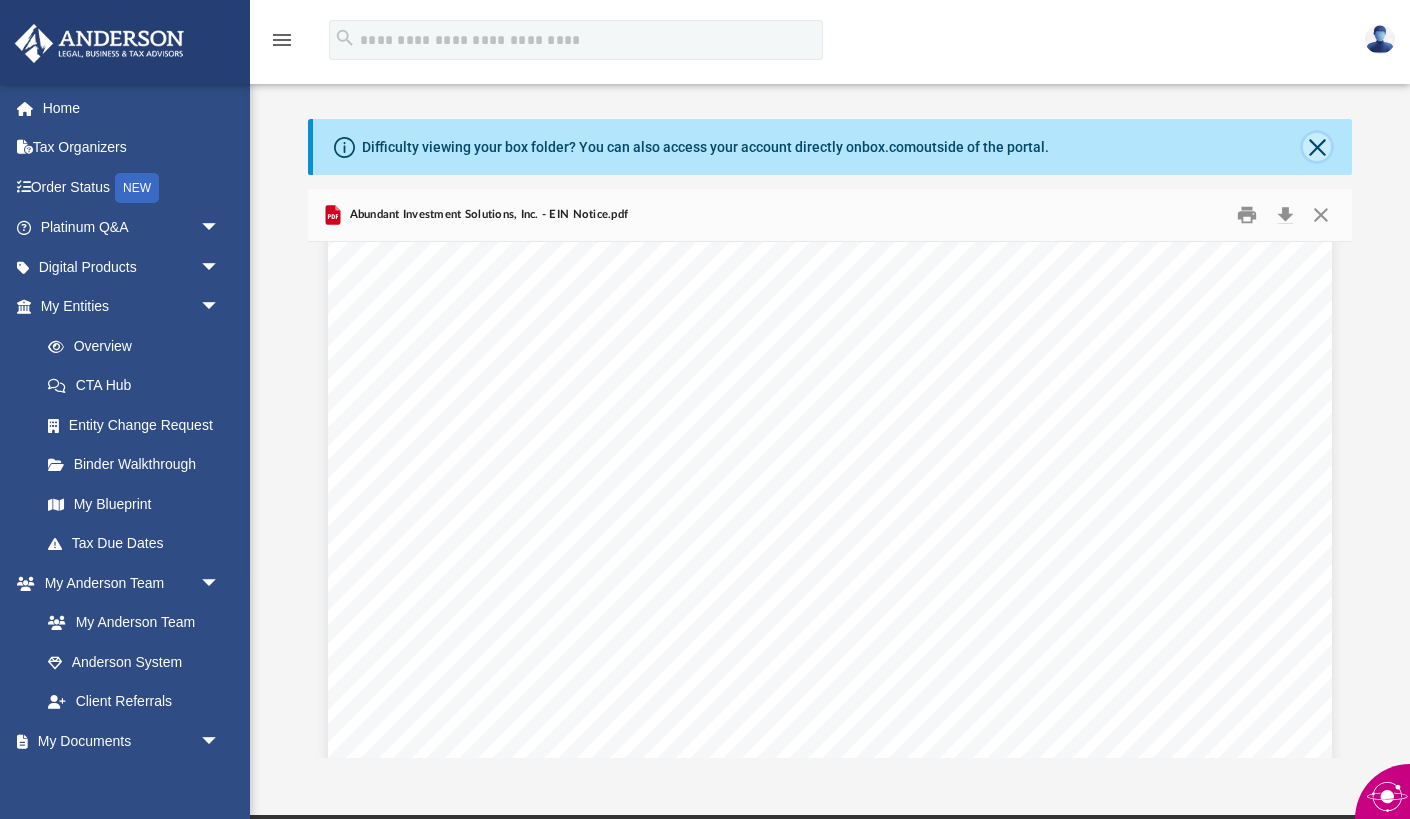 click 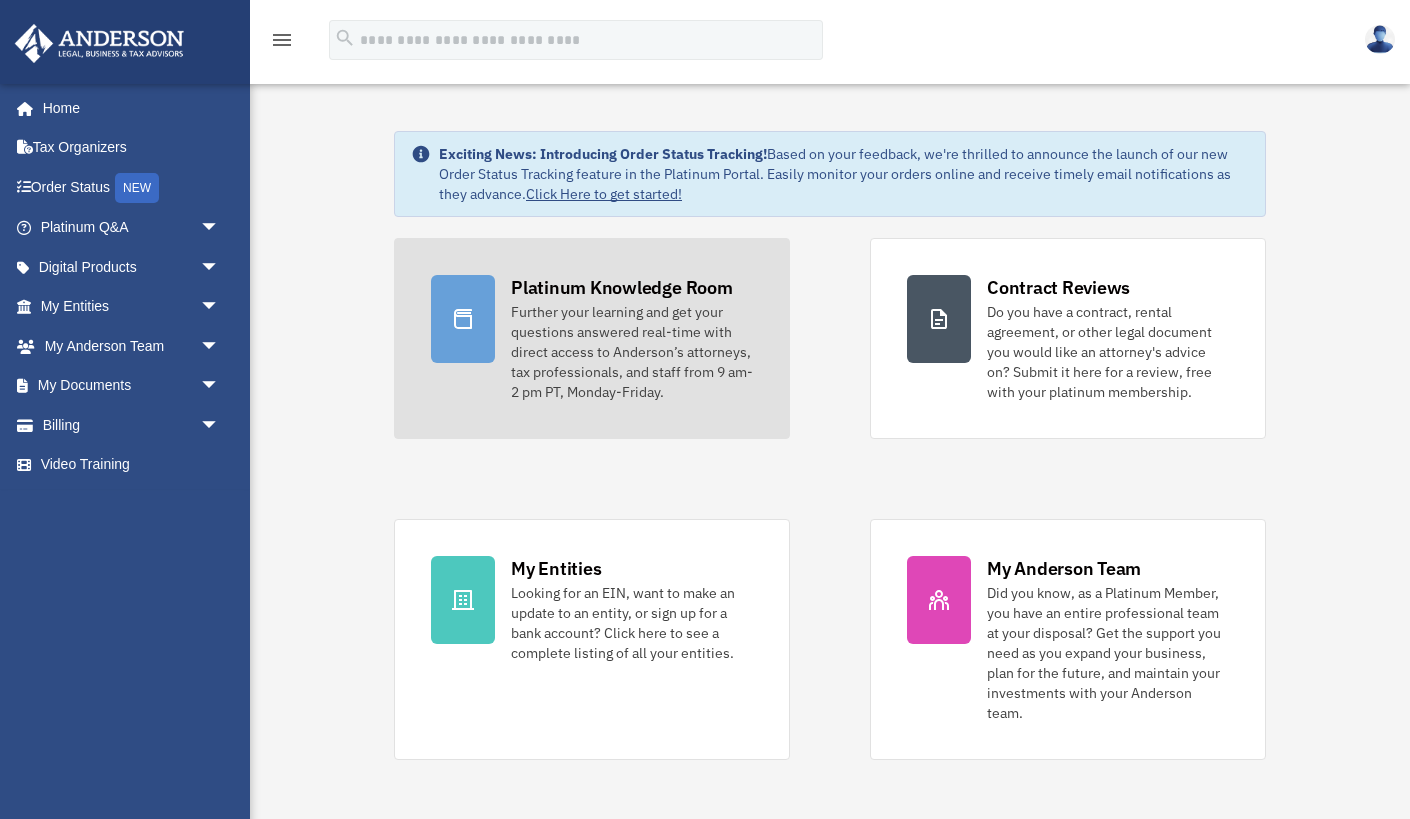 scroll, scrollTop: 0, scrollLeft: 0, axis: both 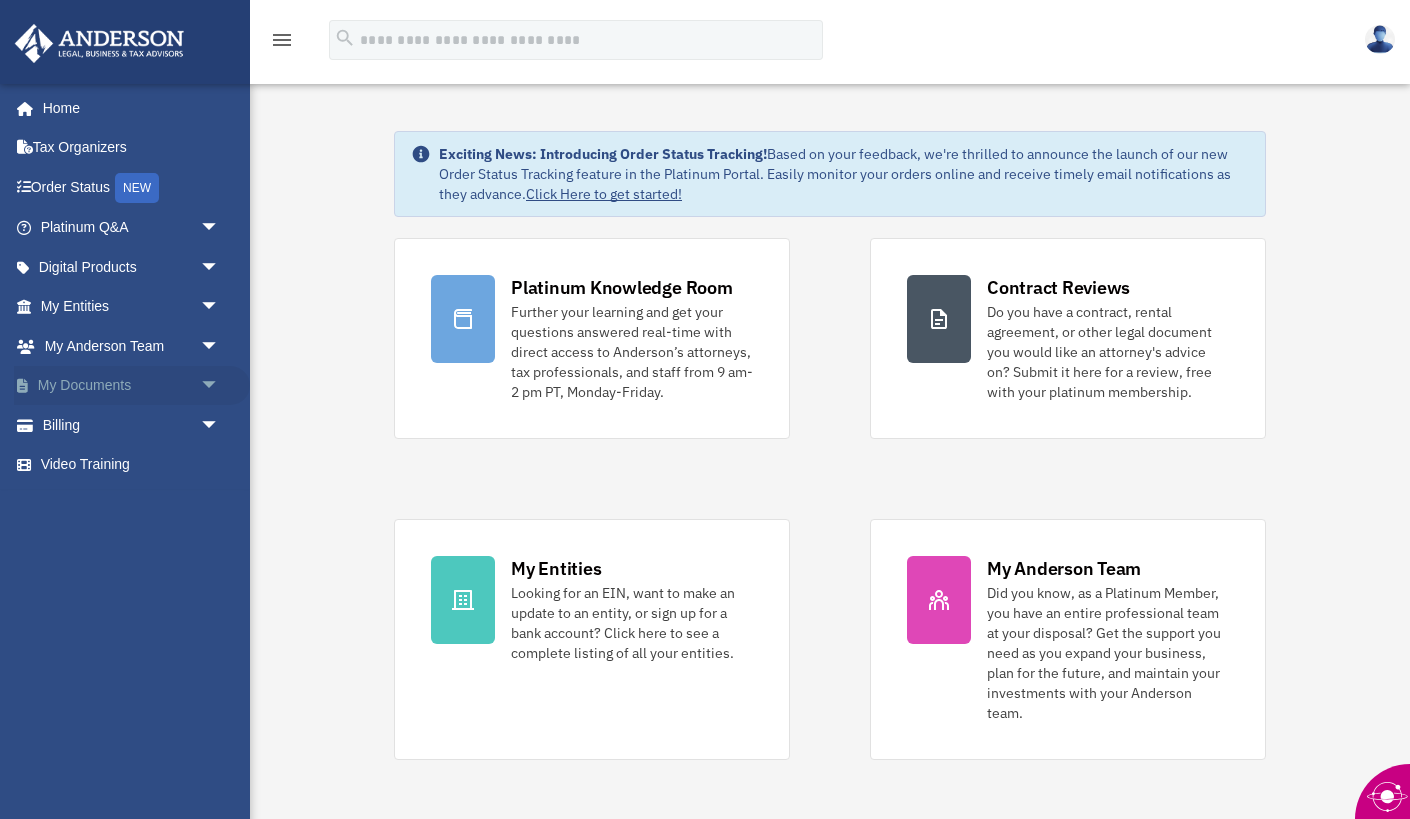 click on "arrow_drop_down" at bounding box center (220, 386) 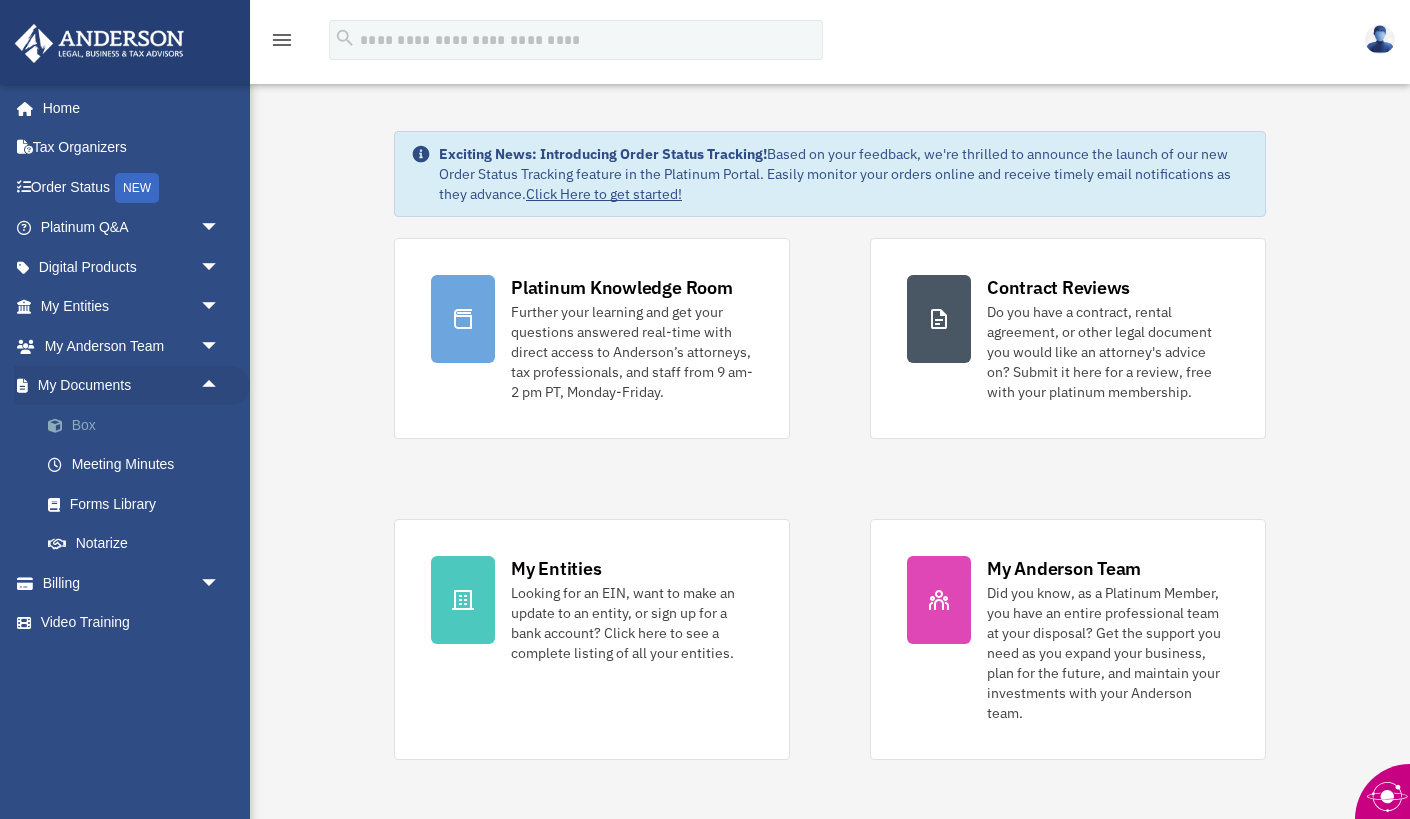 click on "Box" at bounding box center [139, 425] 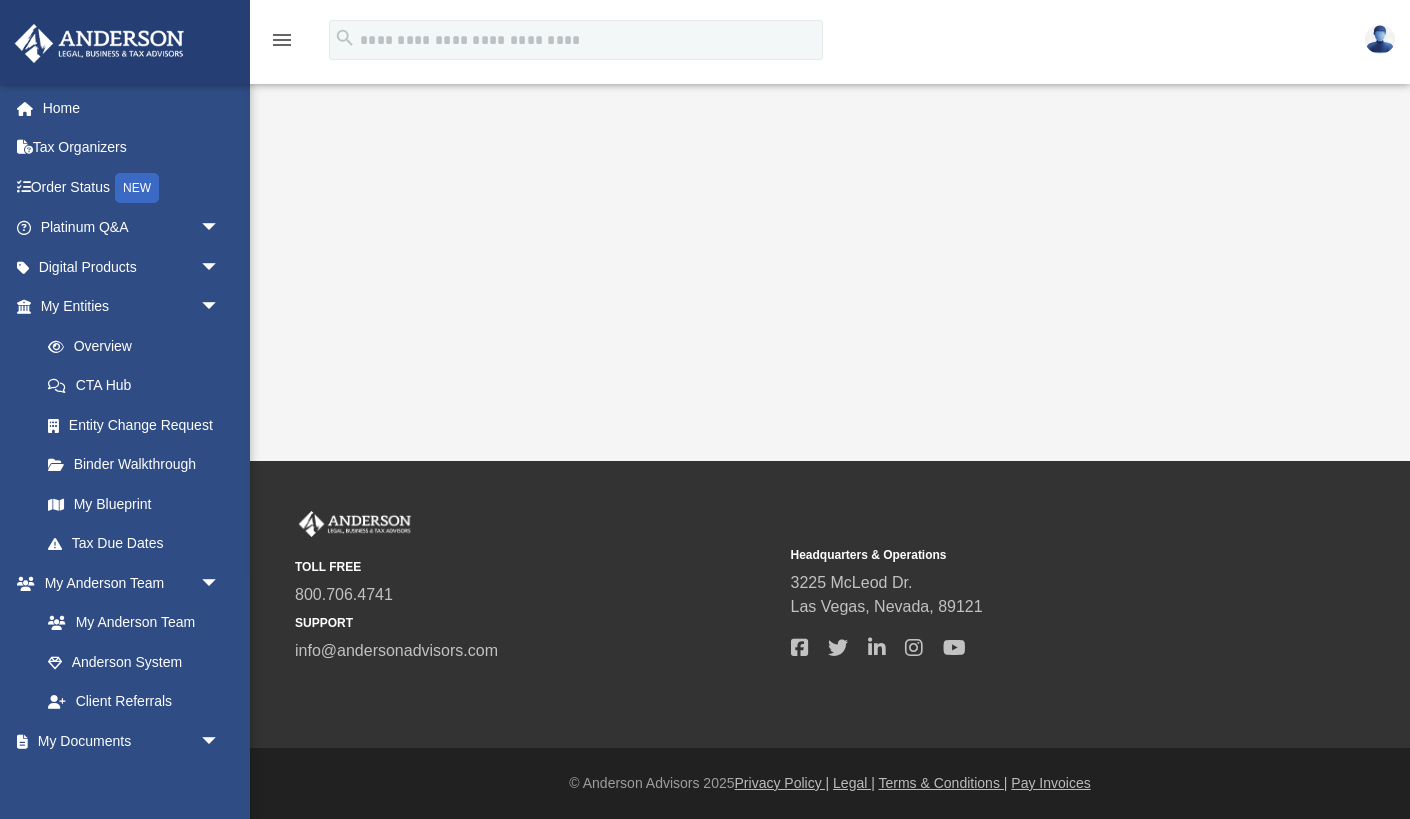 scroll, scrollTop: 0, scrollLeft: 0, axis: both 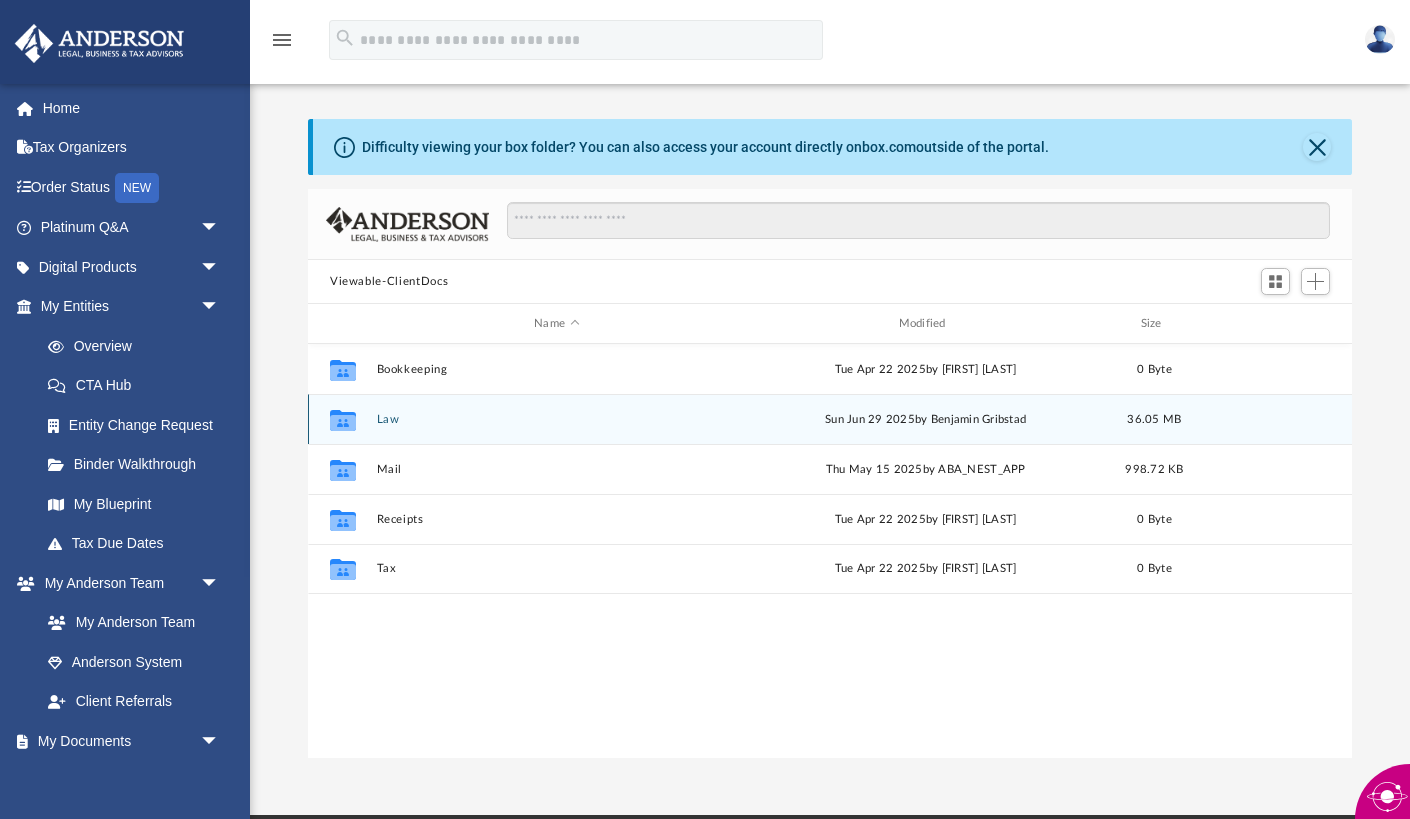 click on "Law" at bounding box center (557, 419) 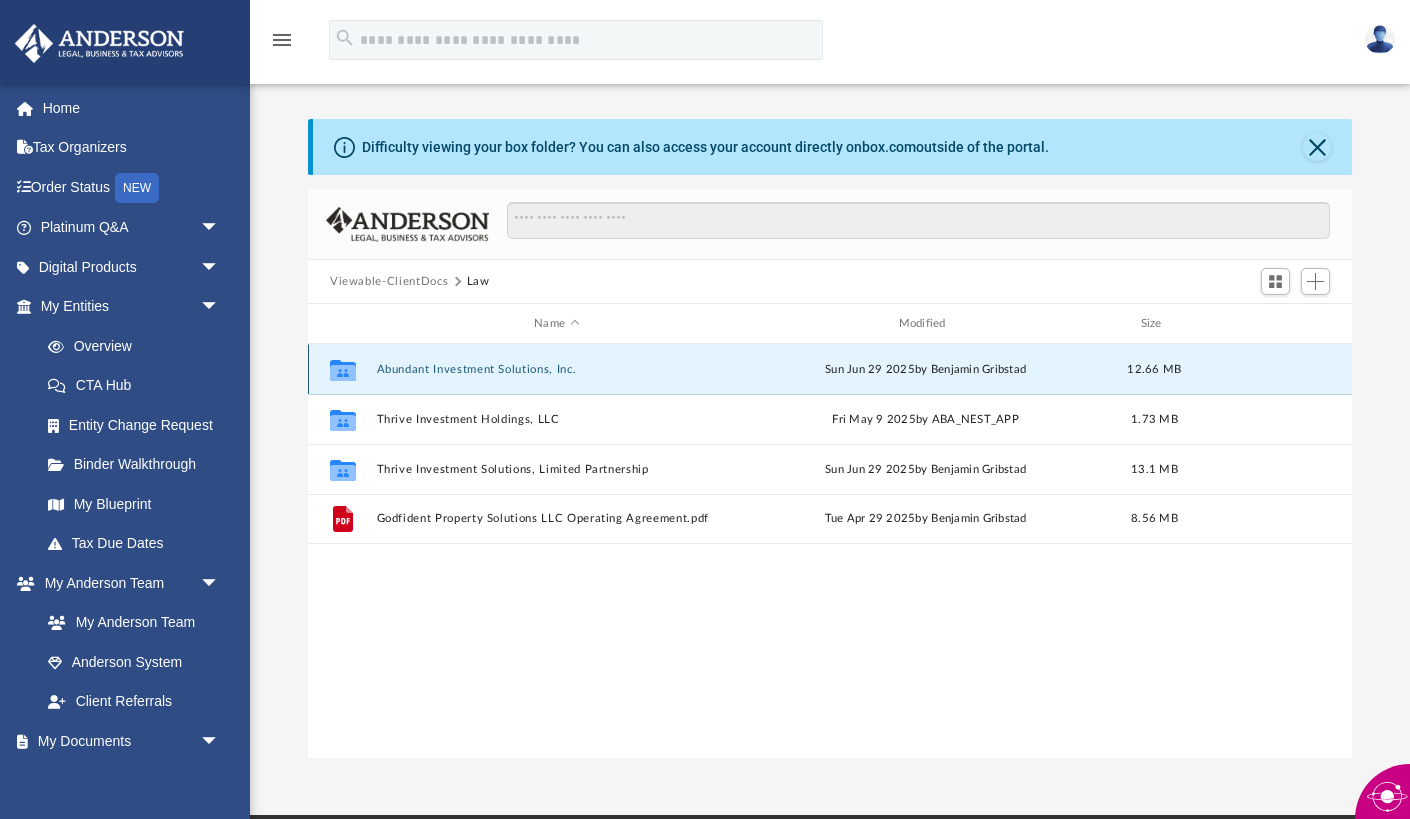 click on "Abundant Investment Solutions, Inc." at bounding box center [557, 369] 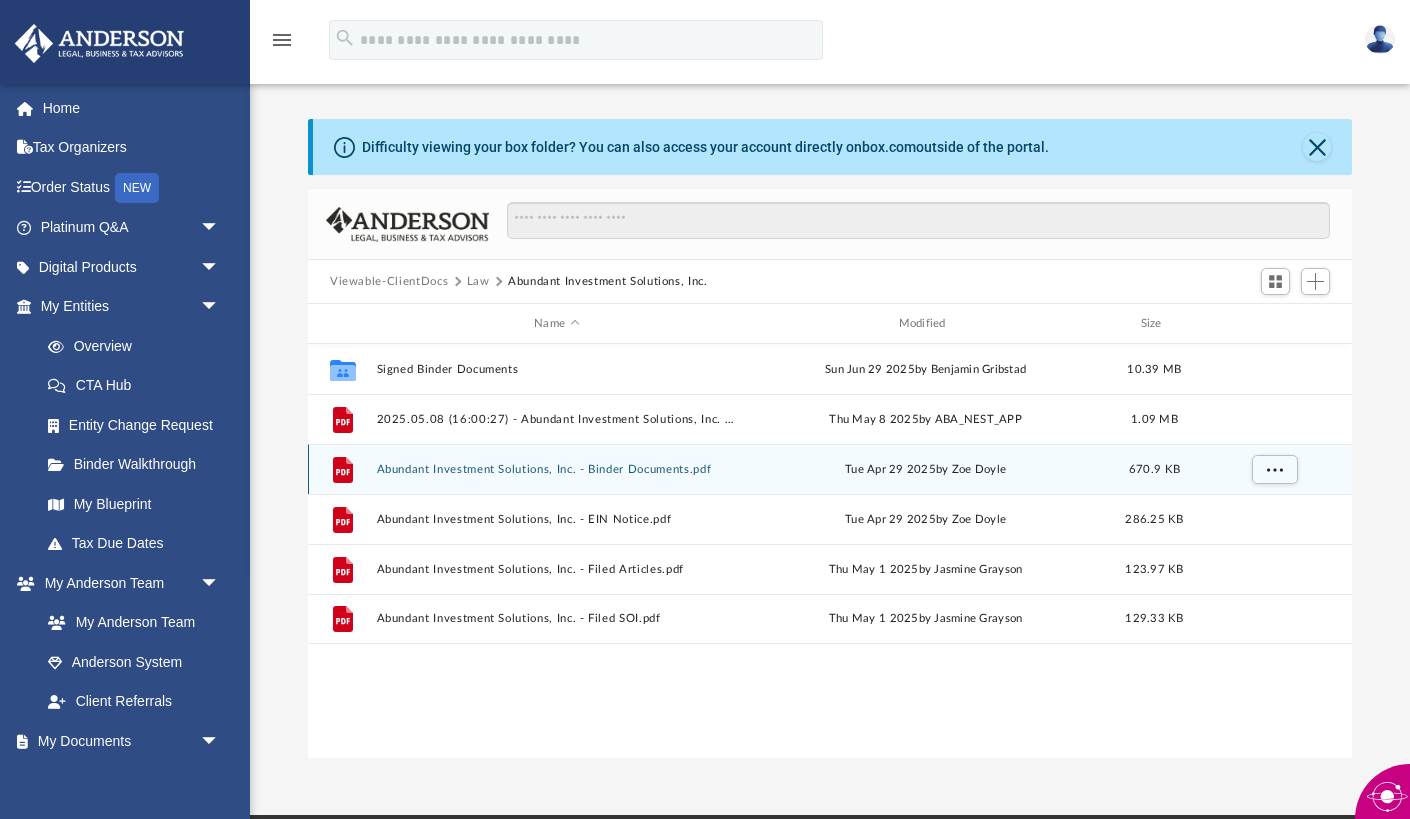 click on "Abundant Investment Solutions, Inc. - Binder Documents.pdf" at bounding box center (557, 469) 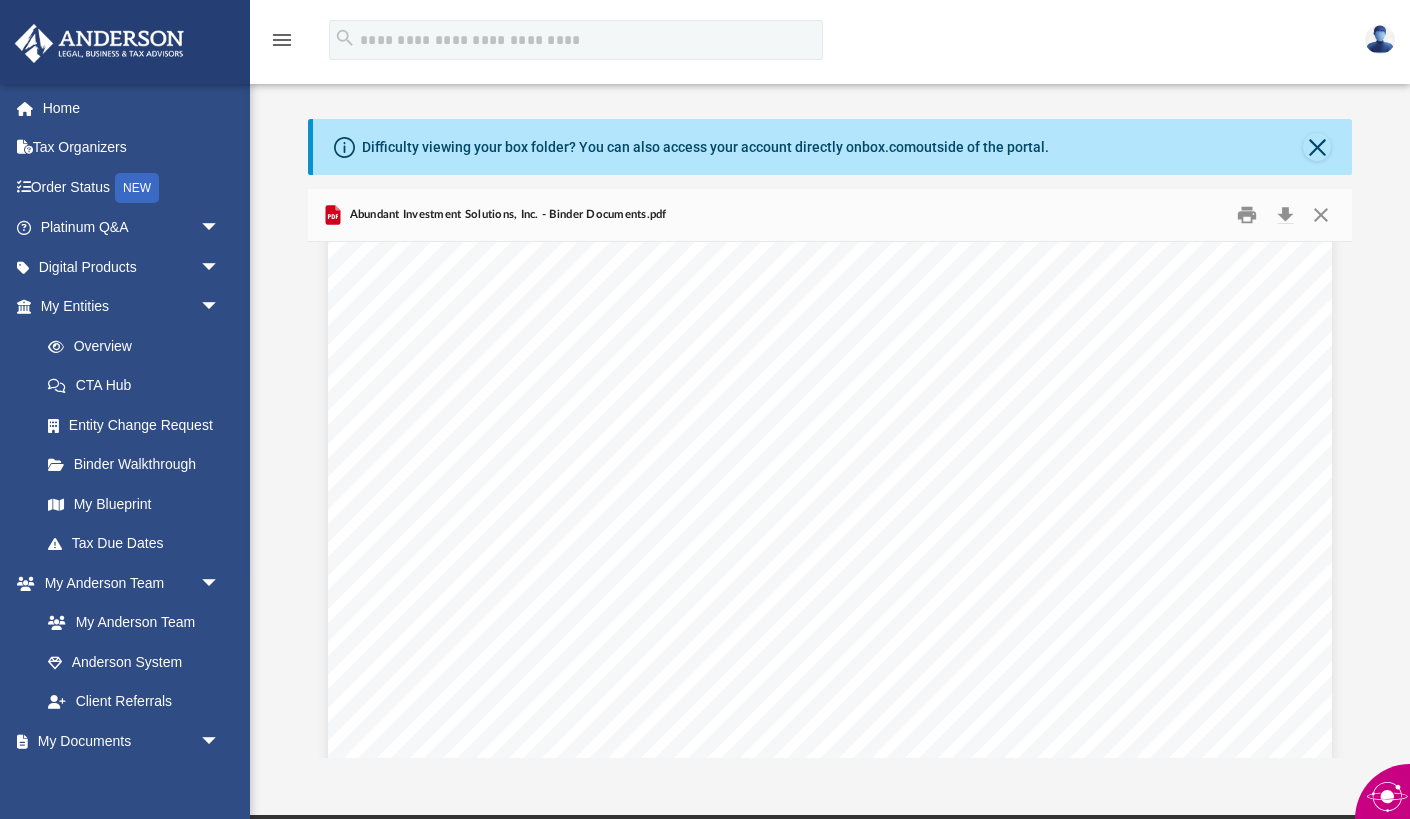 scroll, scrollTop: 1920, scrollLeft: 0, axis: vertical 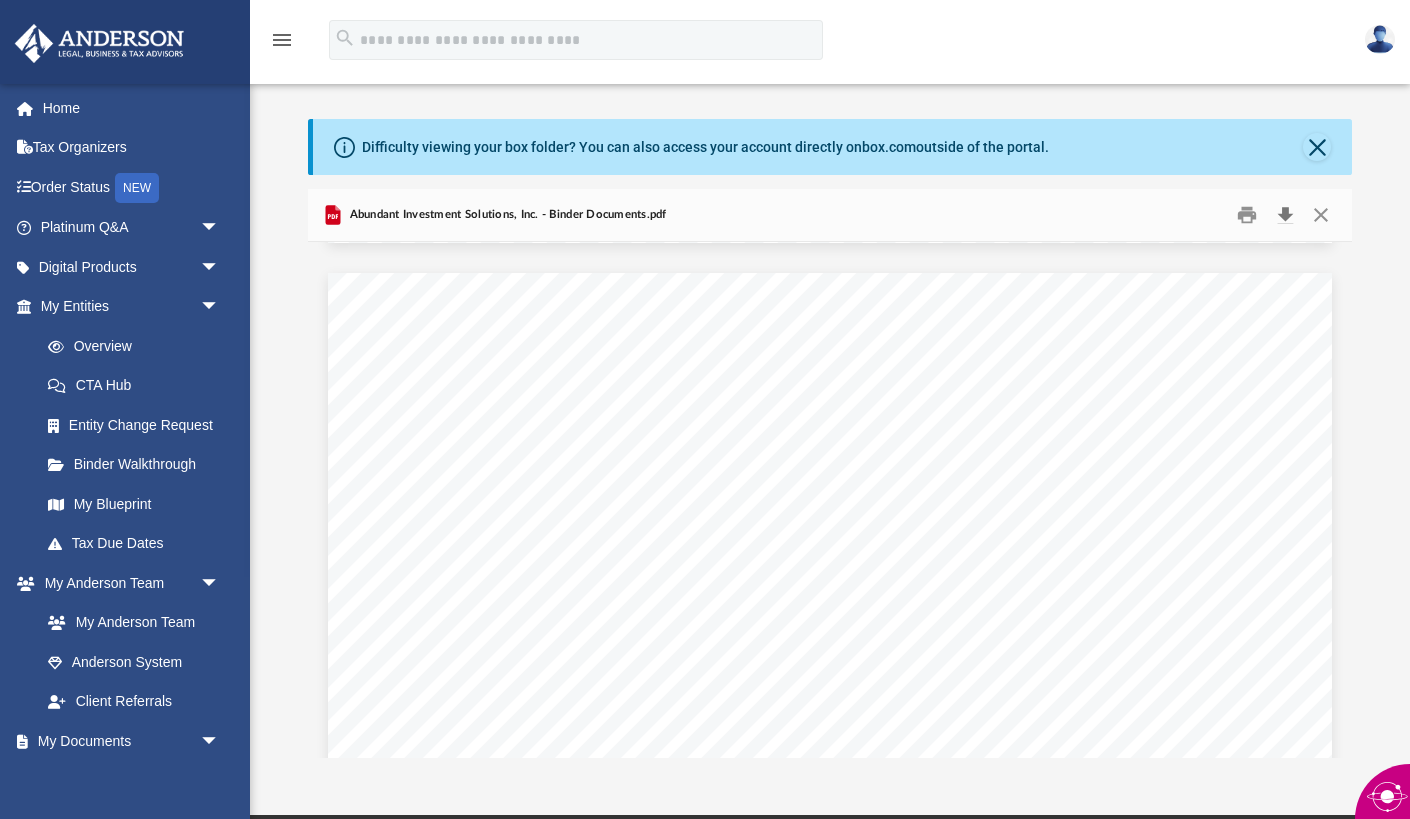 click at bounding box center [1285, 215] 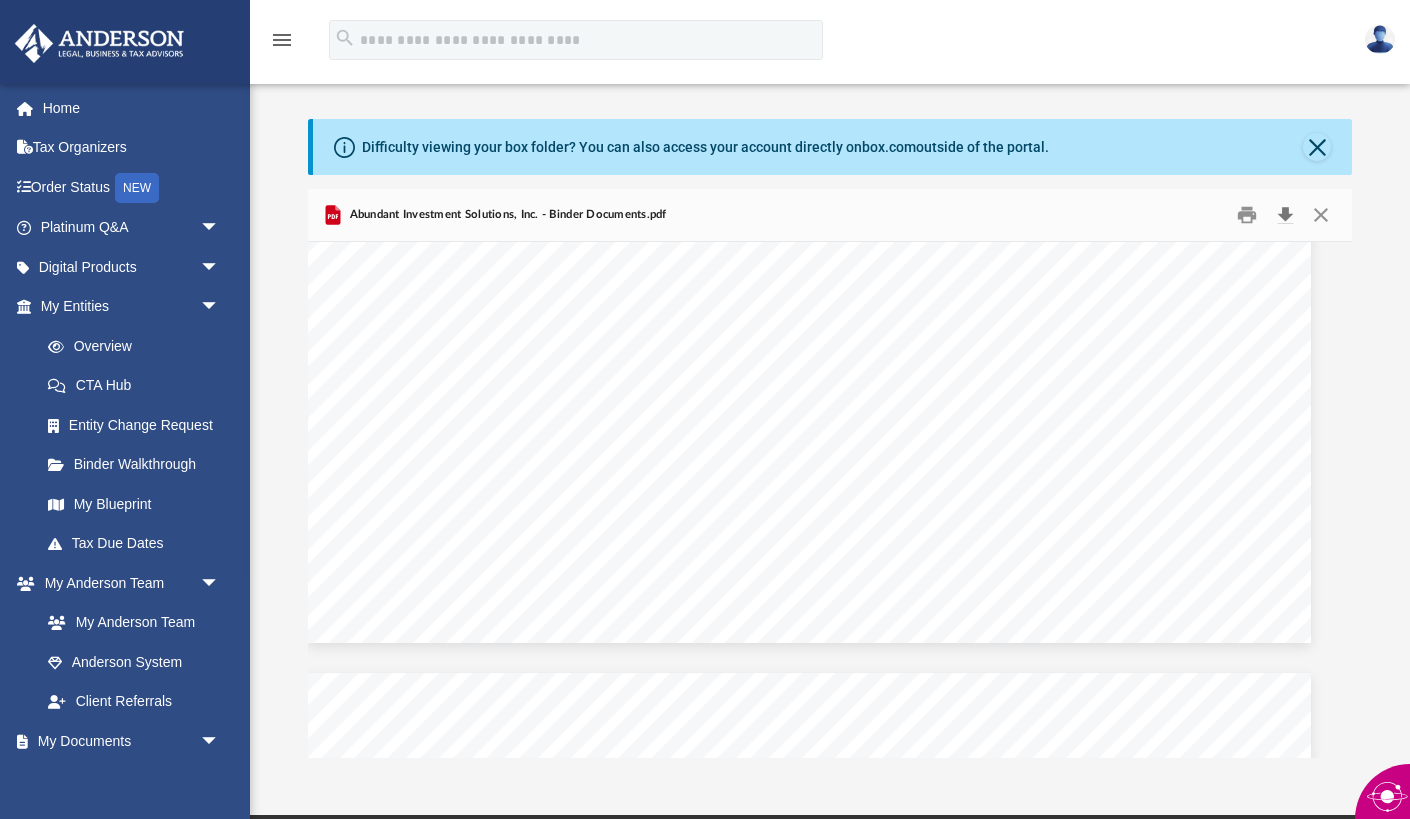 scroll, scrollTop: 14206, scrollLeft: 28, axis: both 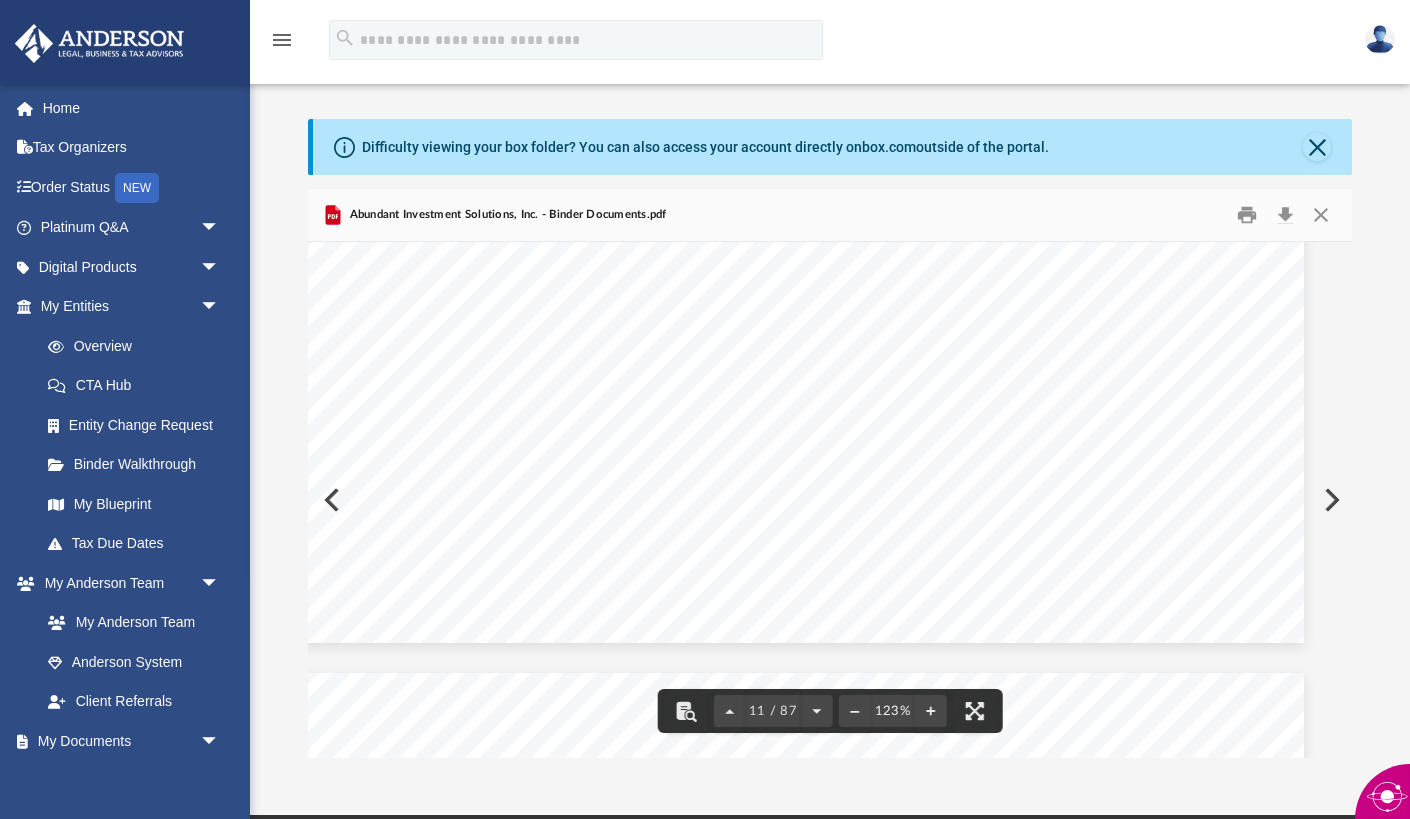click on "Organizational Meeting of Abundant Investment Solutions, Inc. Page 3 of 8 hereby directed to be inserted in the minute book of the Corporation and is incorporated by reference herein. Resident Agent A motion was made and seconded and, following discussion the motion was passed by majority vote , and it was: RESOLVED : that Anderson Registered Agents, Inc. , whose address is [NUMBER] [STREET], [SUITE] - [NUMBER], [CITY], [STATE] [POSTAL_CODE] , is appointed Resident Agent of this Corporation and authorized to discharge the duties of Resident Agent. RESOLVED : that the Secretary will supply the Resident Agent with a copy of the Corporation’s Articles of Incorporation, By - laws and stock ledger statement to be kept on file by the Resident Agent. Business Address A motion was made and seconded and, following discussion the motion was passed by majority vote , and it was: RESOLVED : that the business addresses of the corporation shall be vote ," at bounding box center [802, -7] 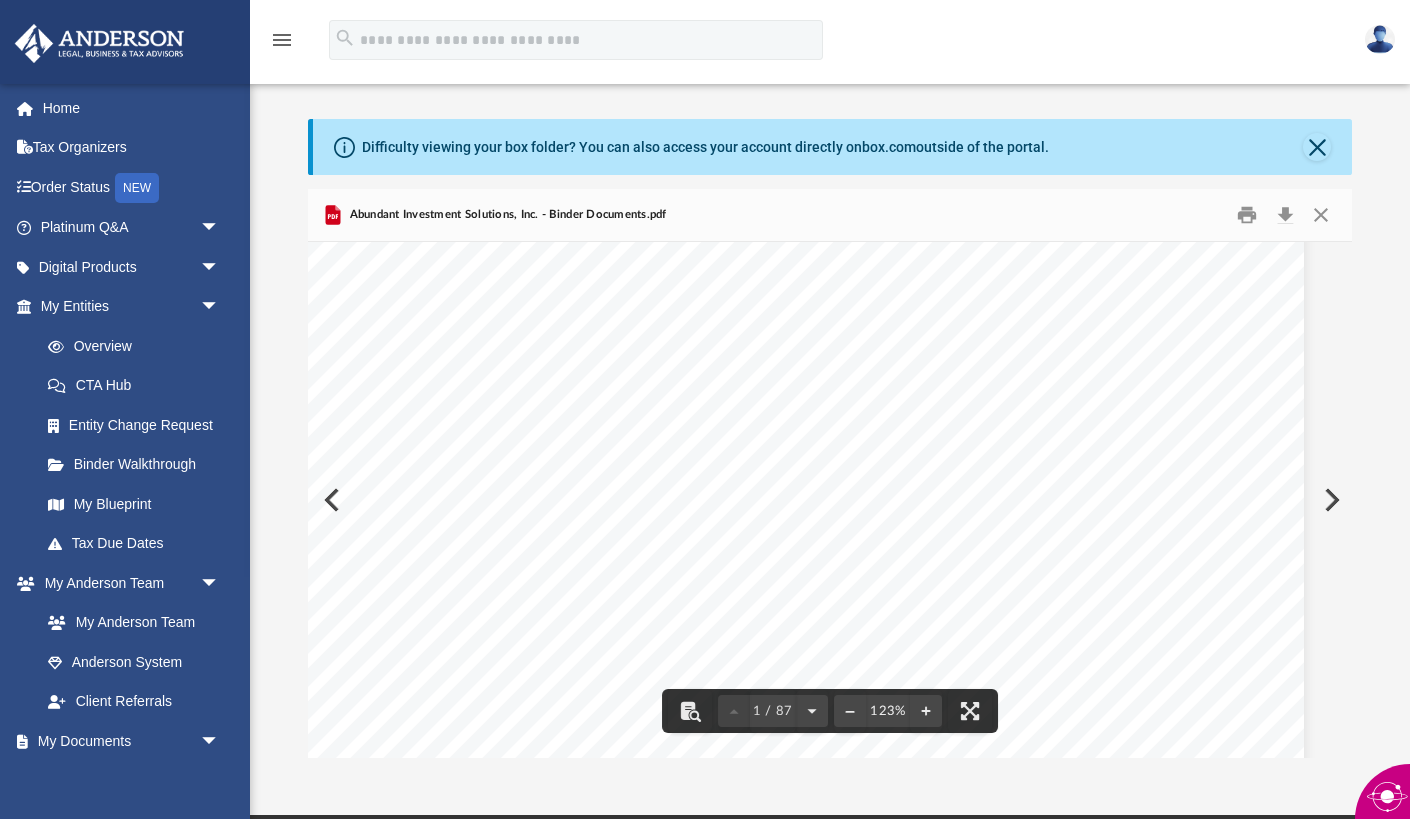 scroll, scrollTop: 0, scrollLeft: 28, axis: horizontal 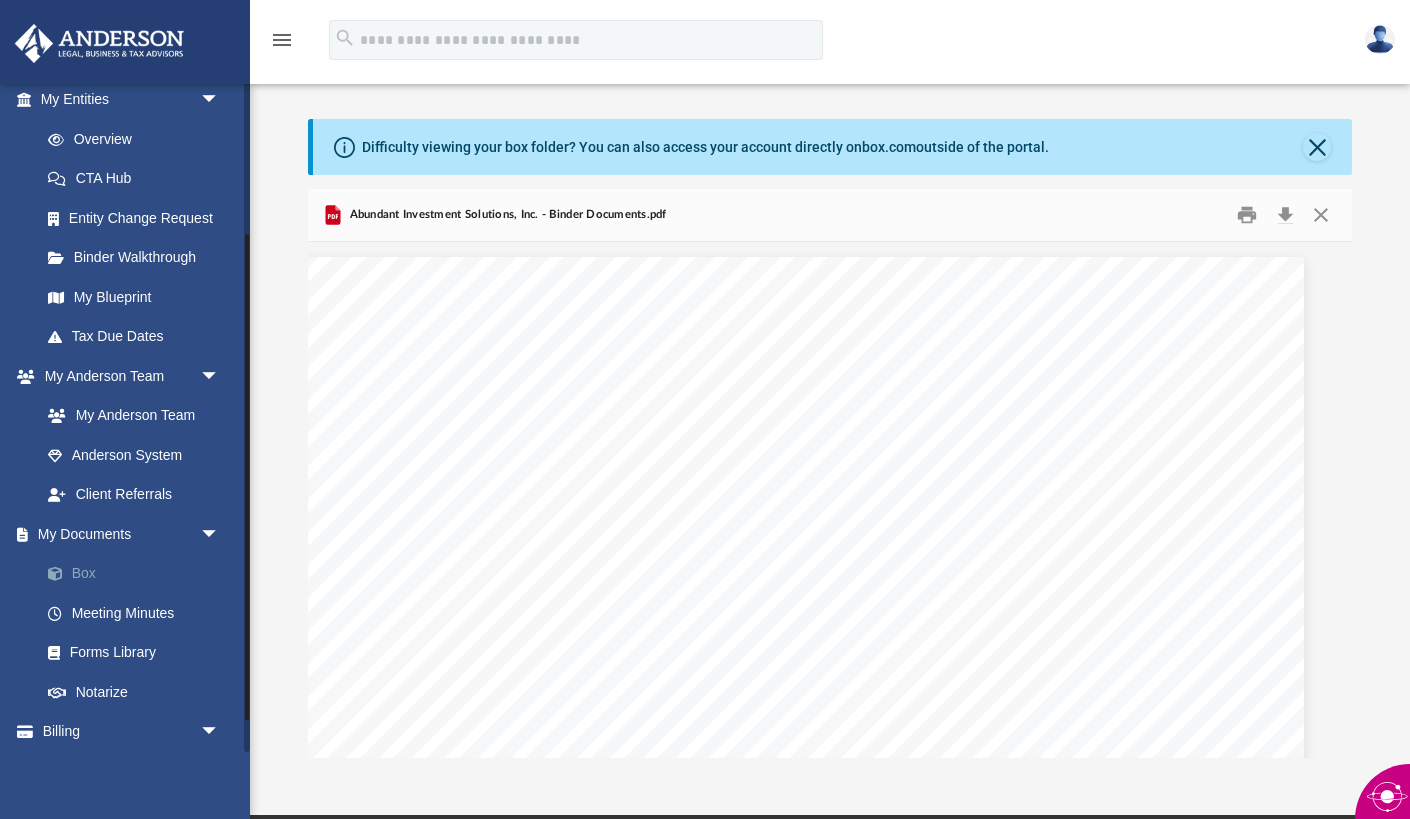 click on "Box" at bounding box center [139, 574] 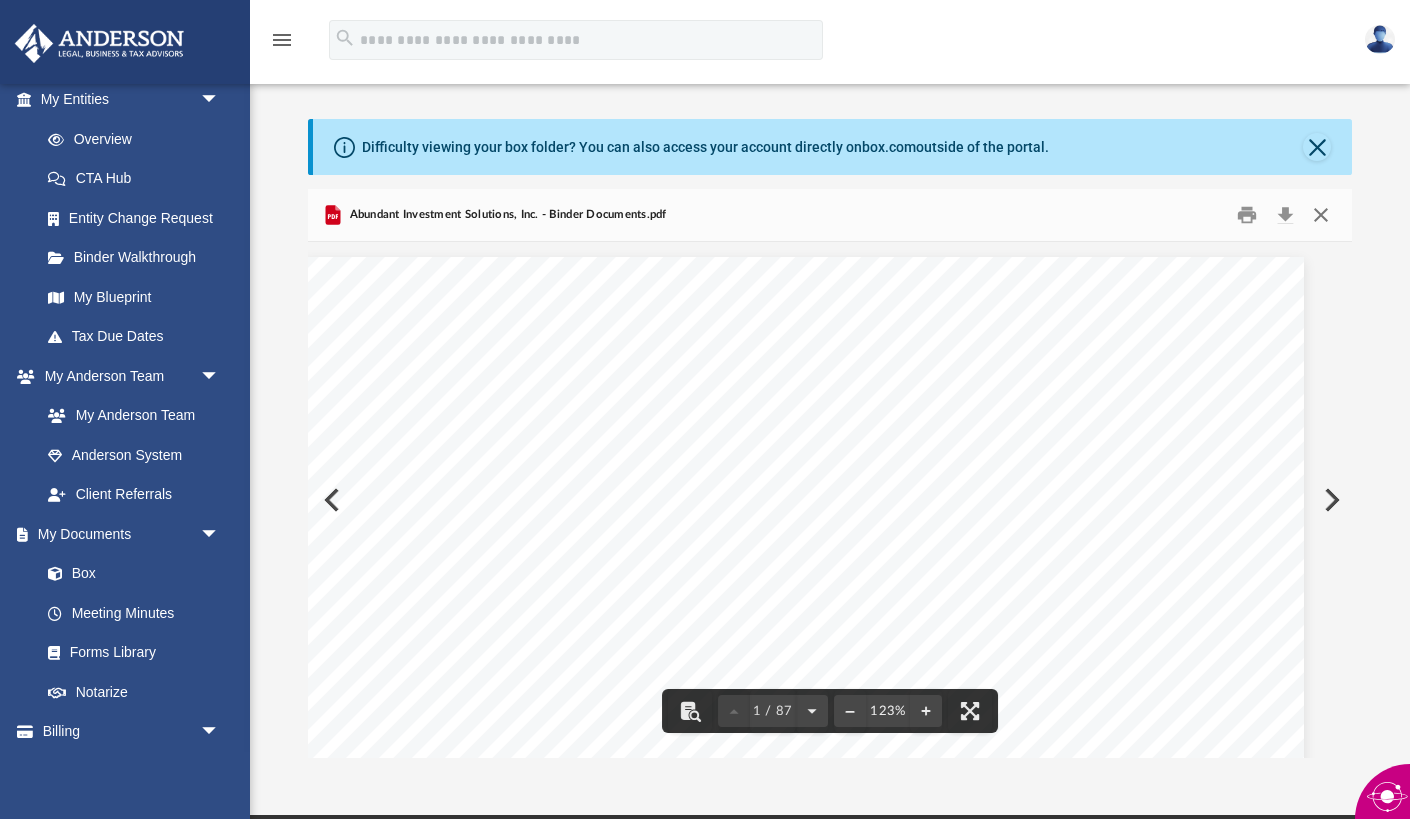 click at bounding box center [1321, 215] 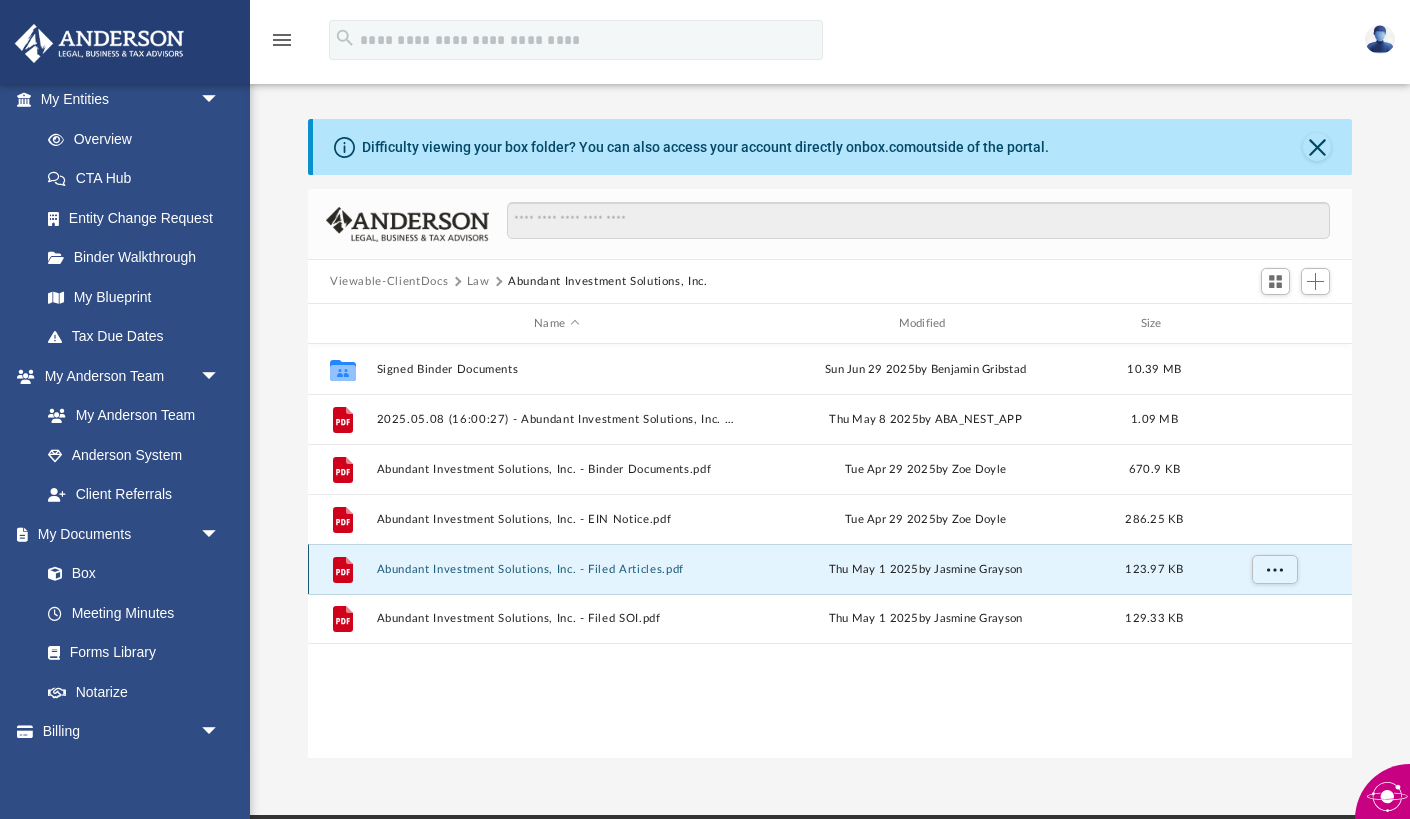 click on "Abundant Investment Solutions, Inc. - Filed Articles.pdf" at bounding box center [557, 569] 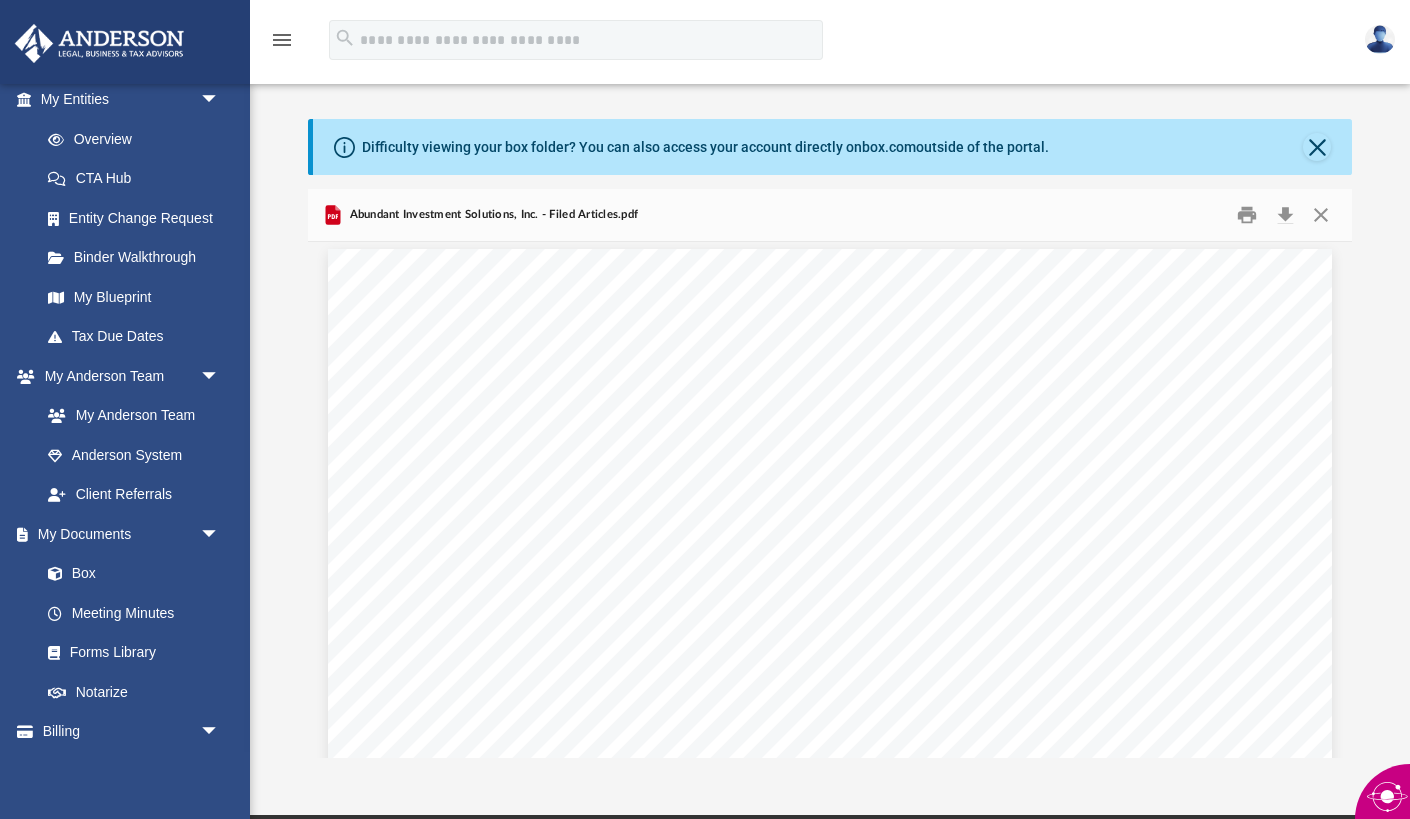 scroll, scrollTop: 0, scrollLeft: 0, axis: both 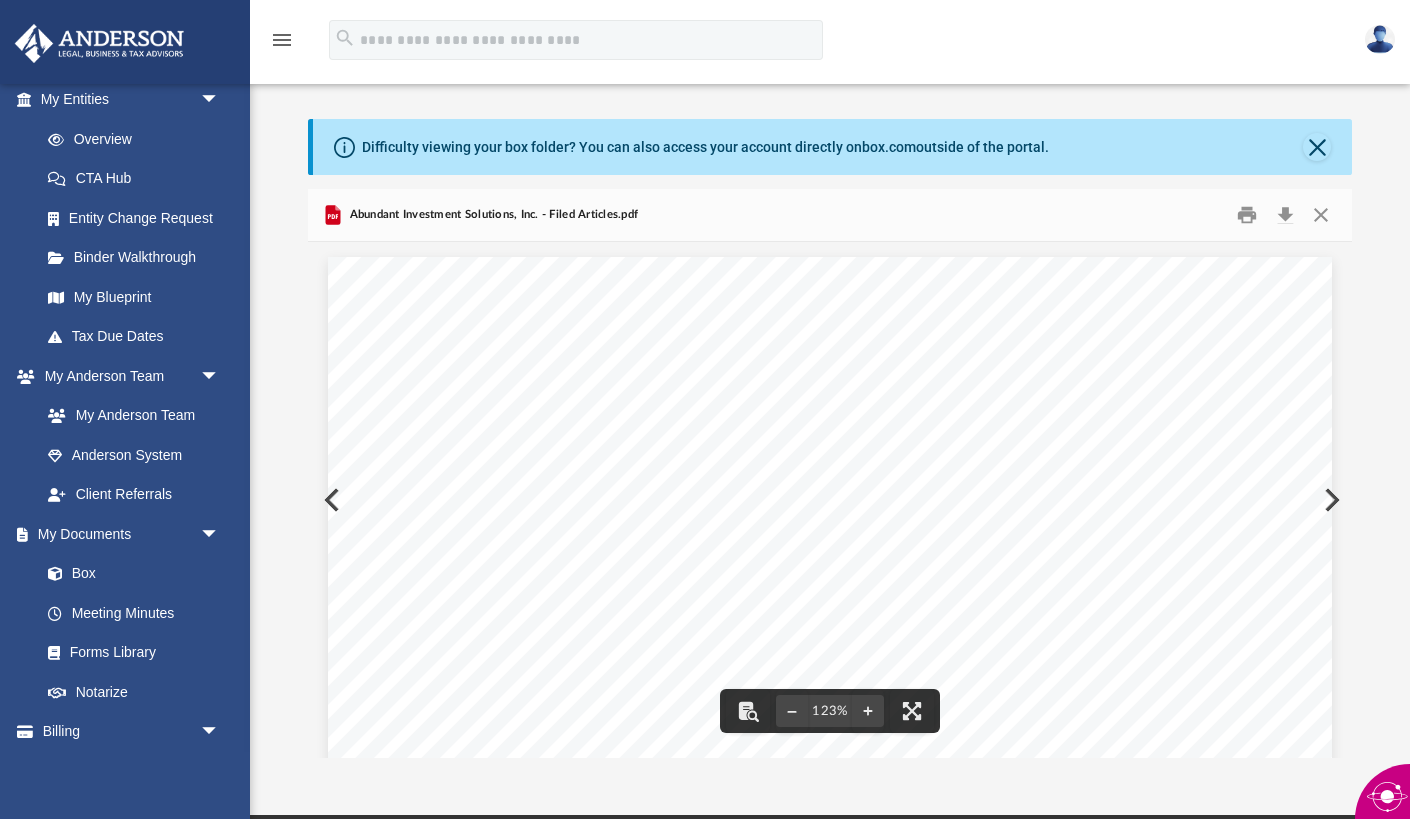 click at bounding box center [330, 500] 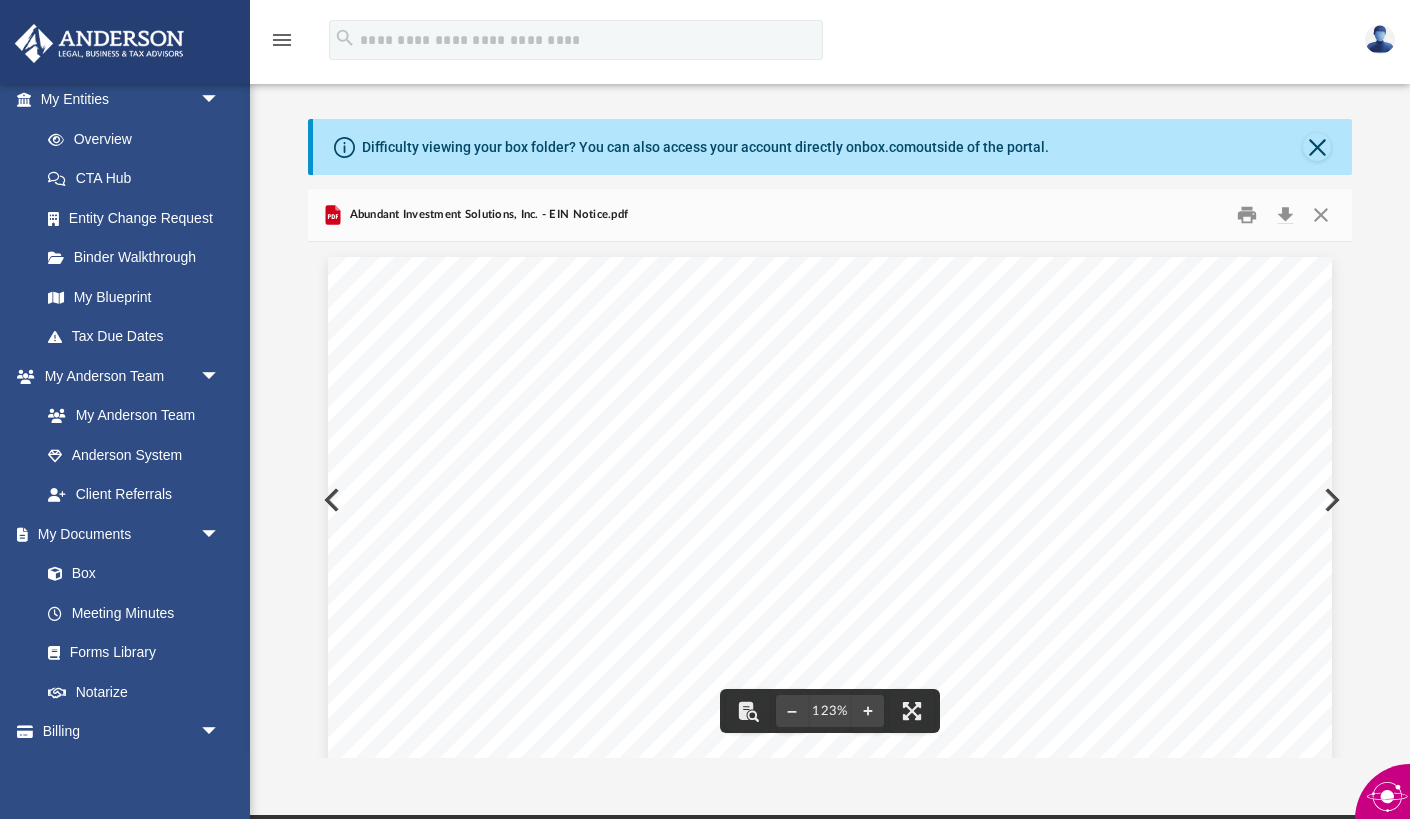 click at bounding box center (1330, 500) 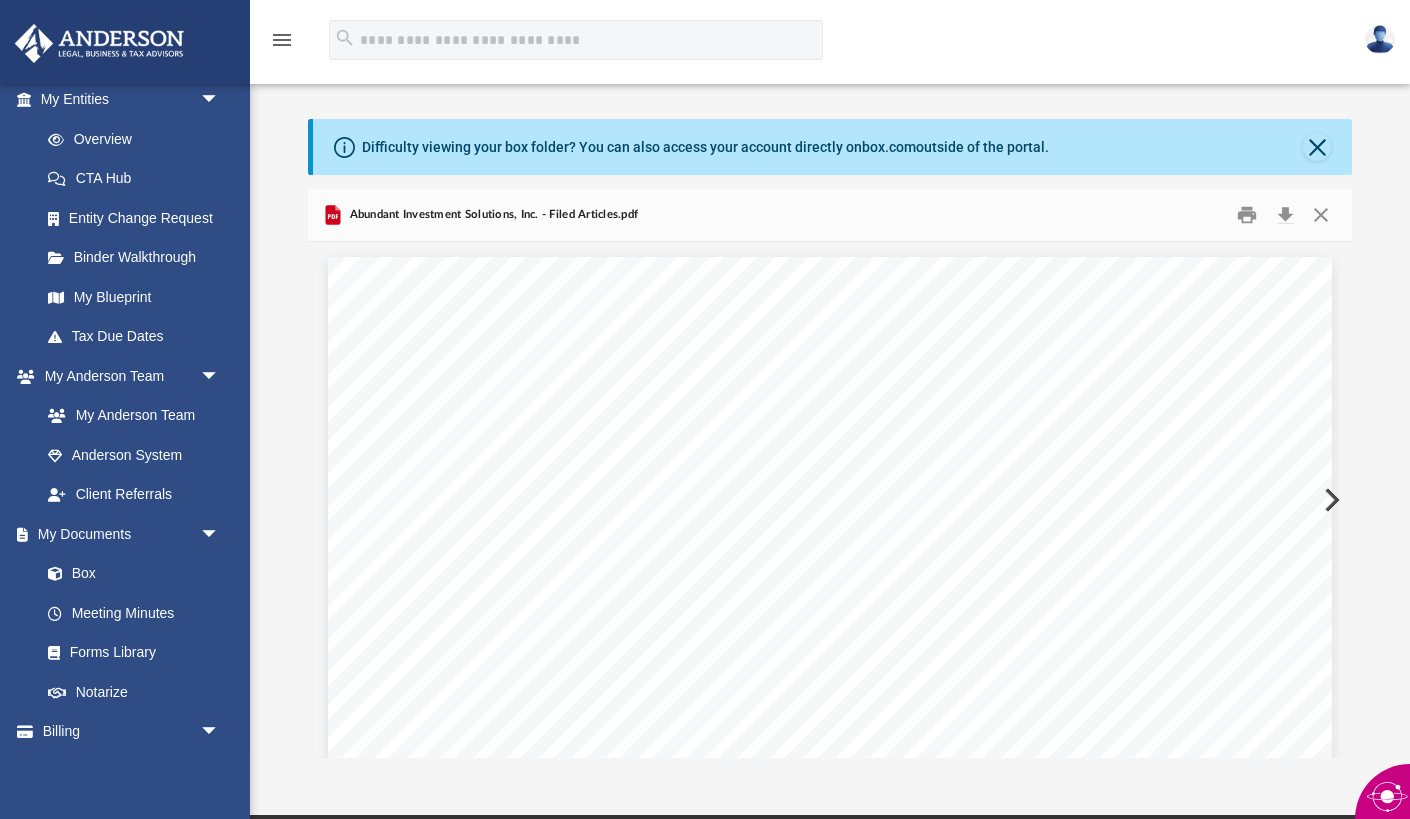click at bounding box center [1330, 500] 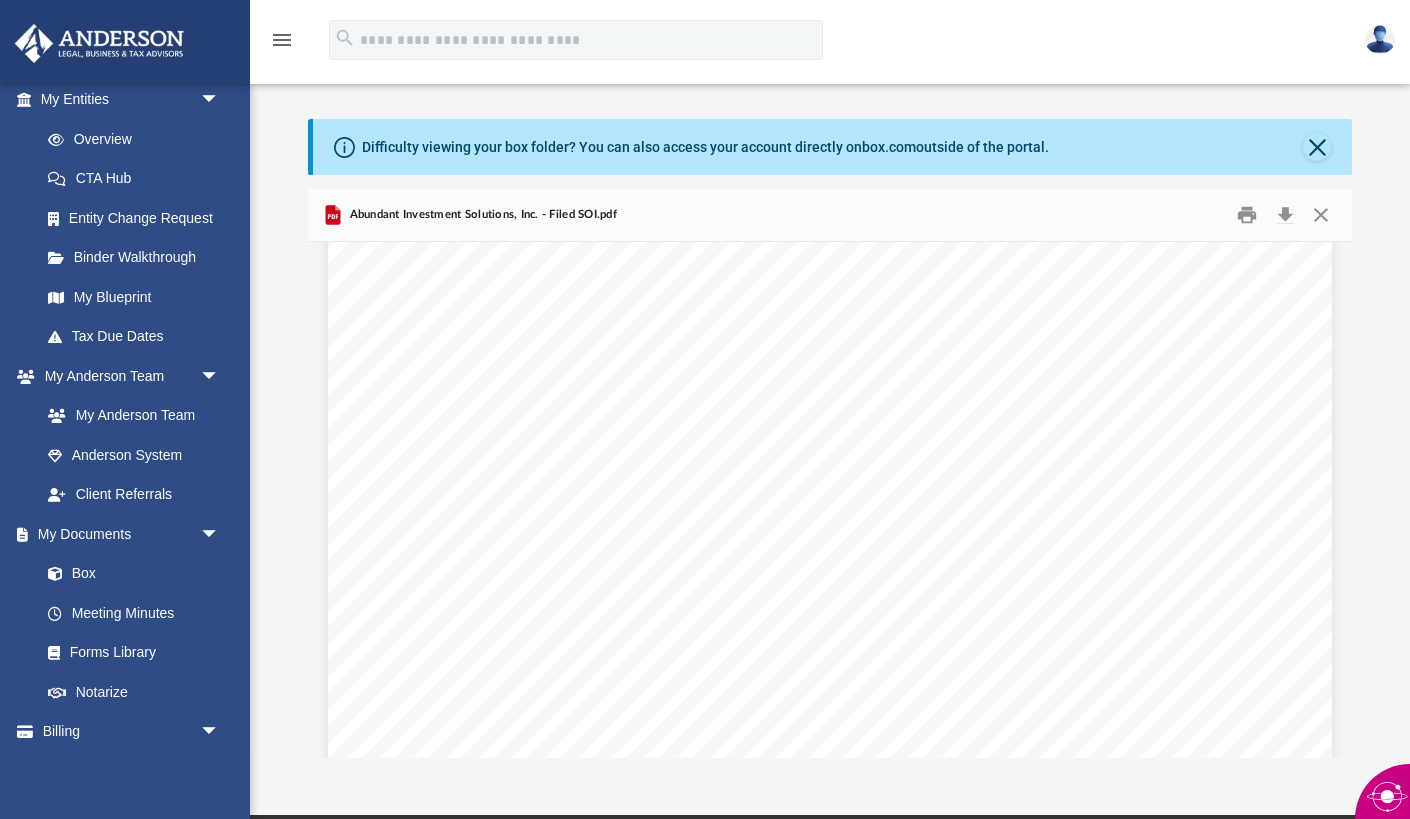 scroll, scrollTop: 480, scrollLeft: 0, axis: vertical 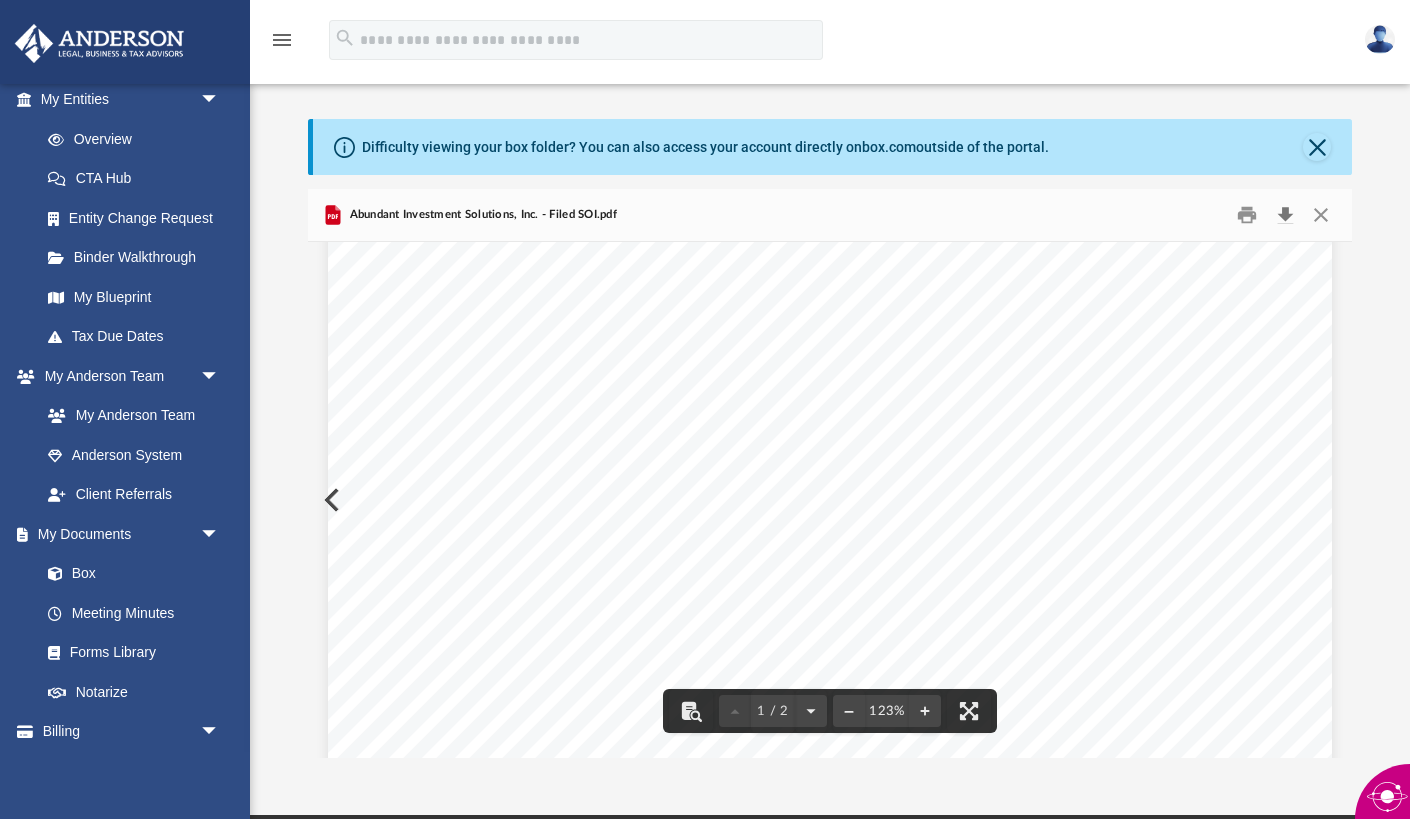 click at bounding box center (1285, 215) 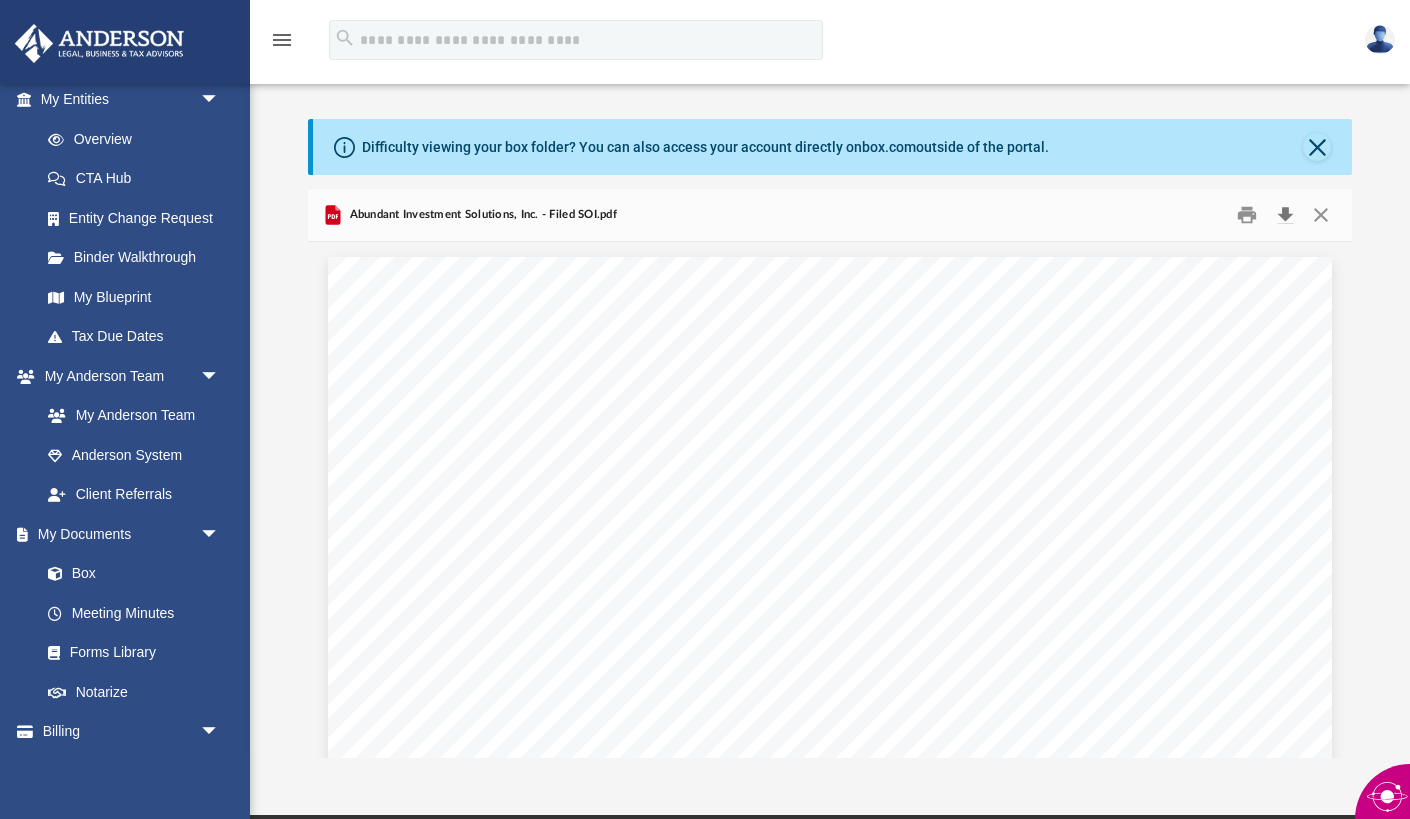 scroll, scrollTop: 0, scrollLeft: 0, axis: both 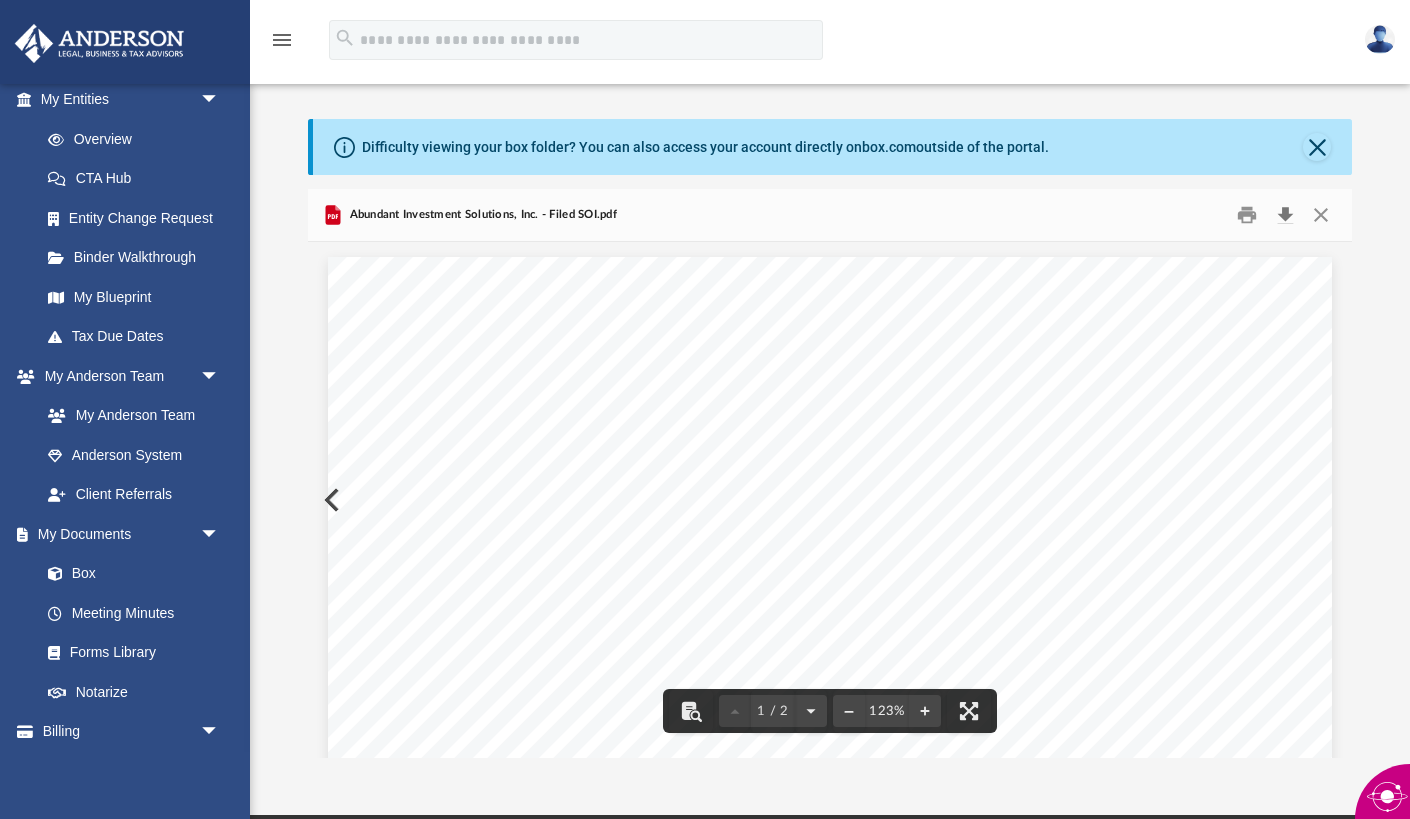 type 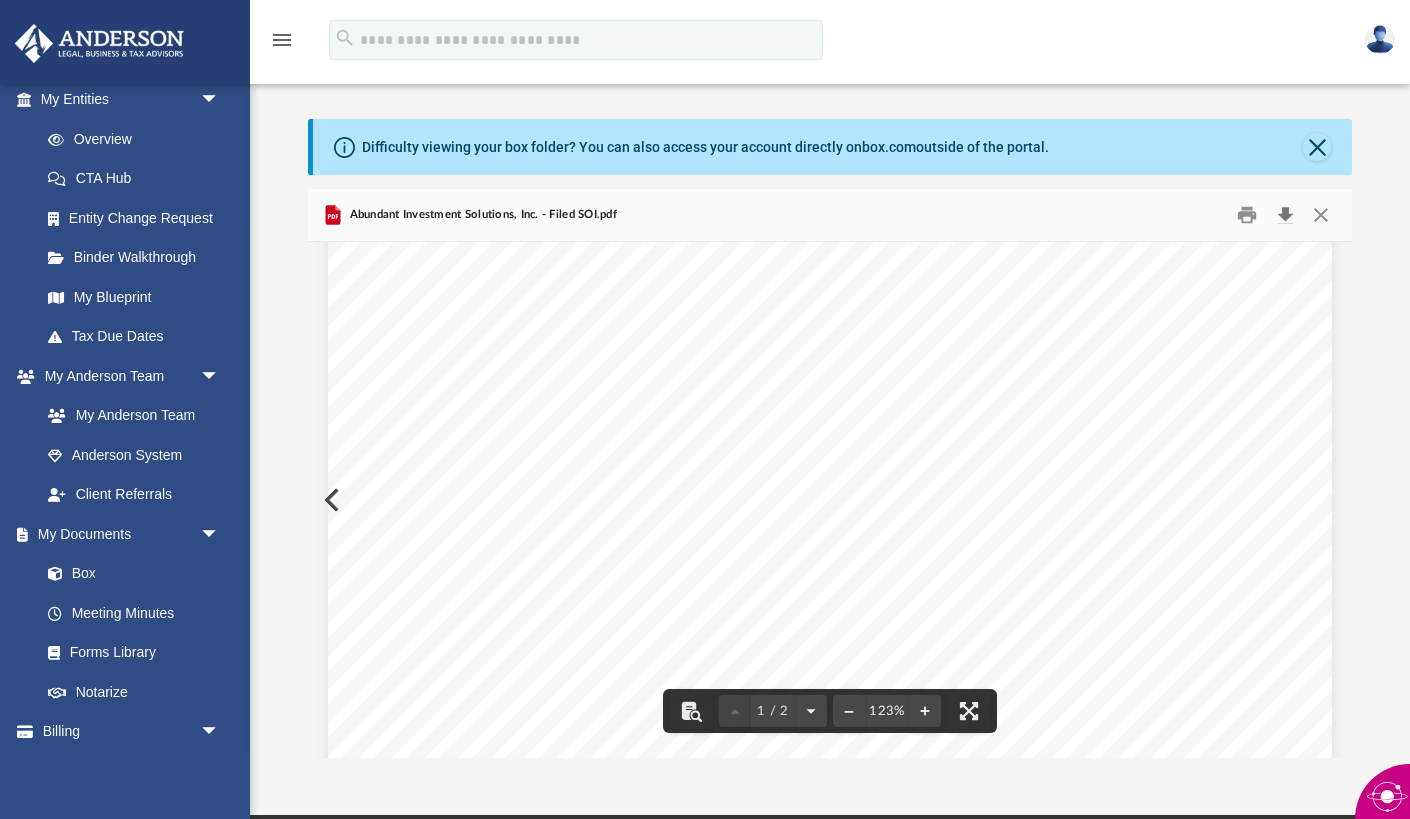 scroll, scrollTop: 78, scrollLeft: 0, axis: vertical 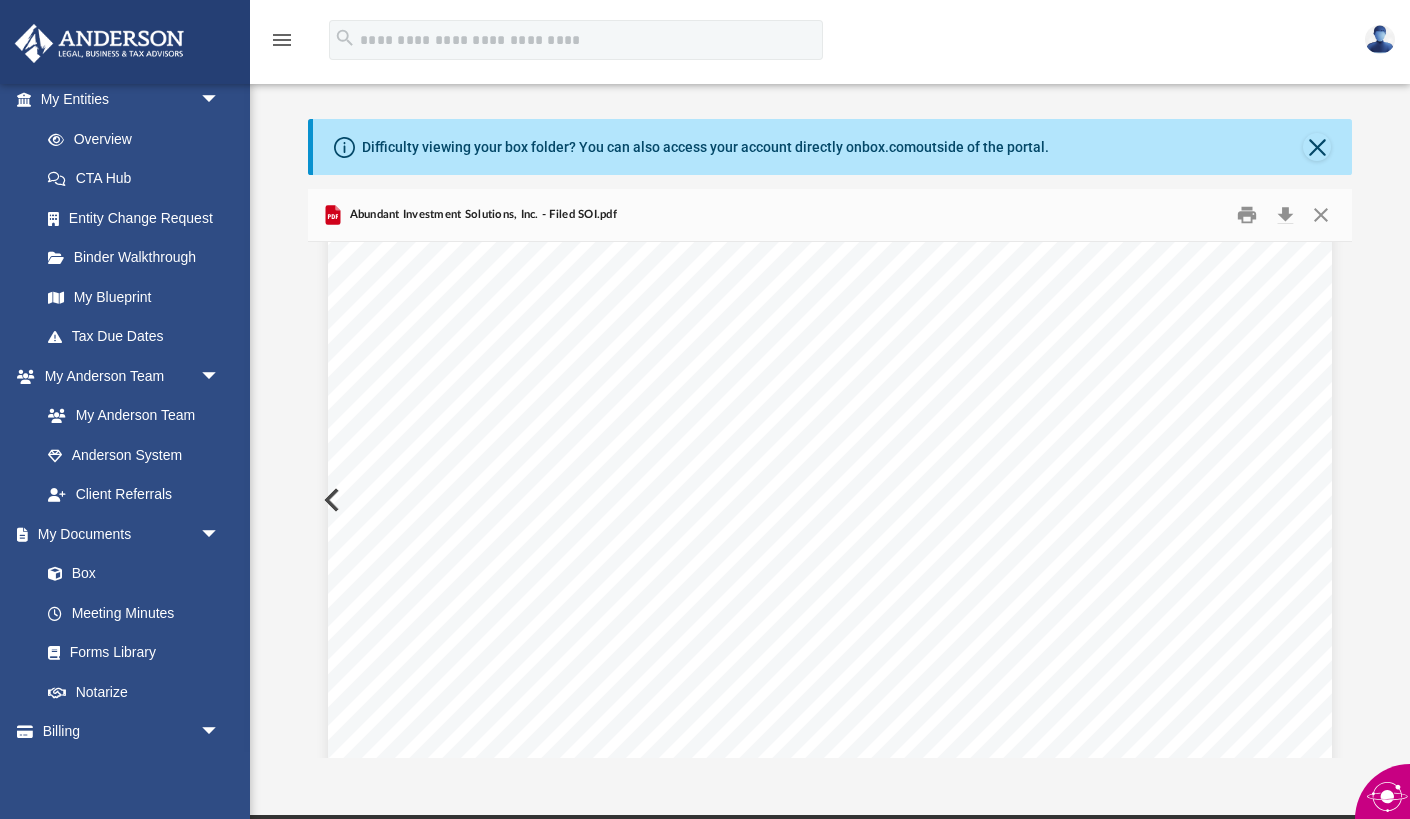click at bounding box center (330, 500) 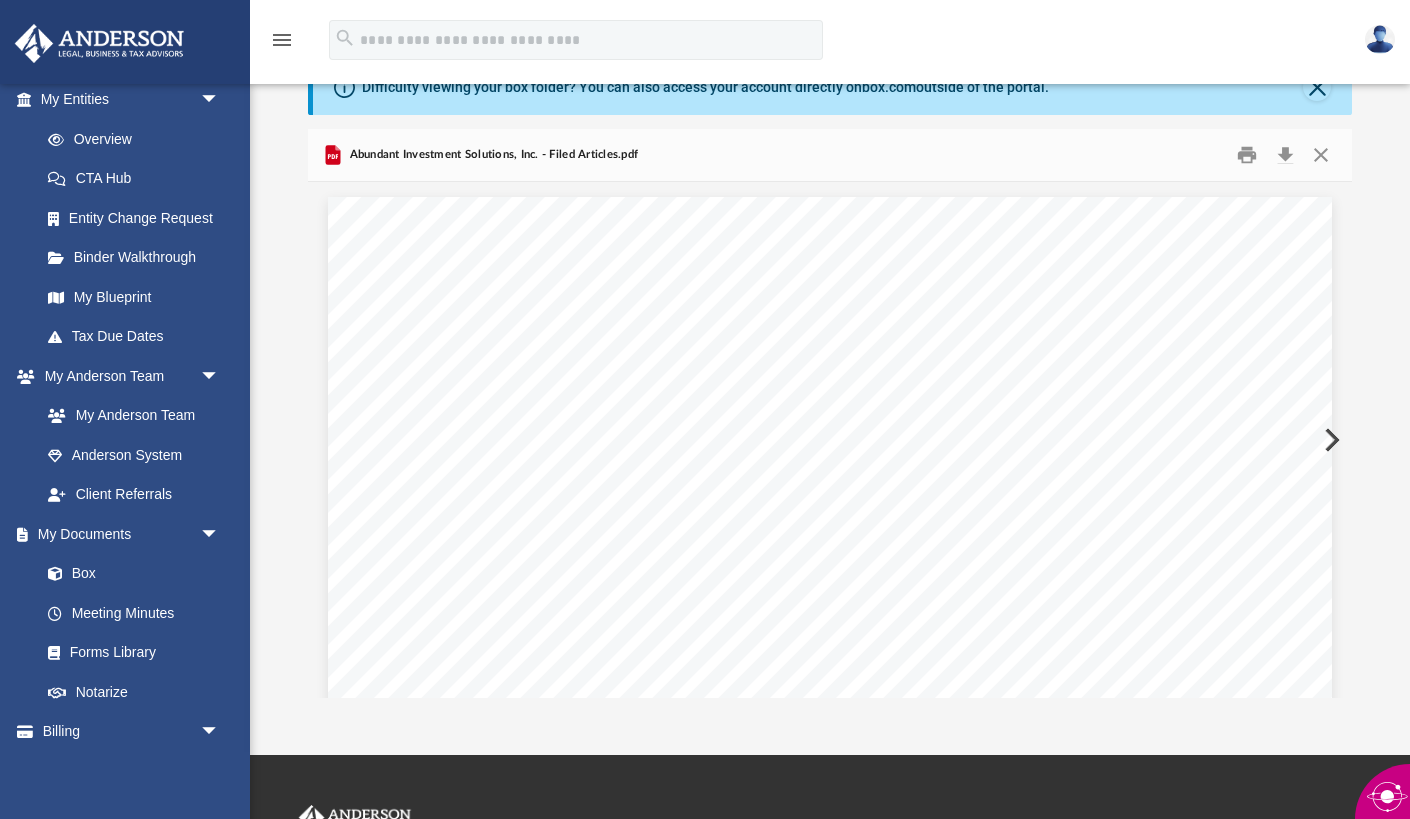 scroll, scrollTop: 61, scrollLeft: 0, axis: vertical 